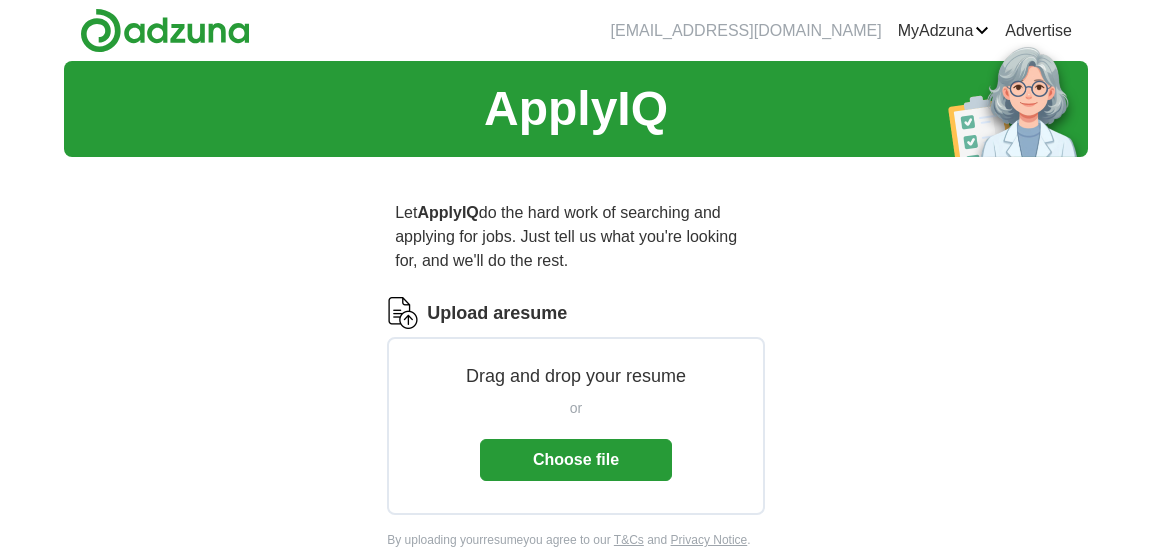scroll, scrollTop: 0, scrollLeft: 0, axis: both 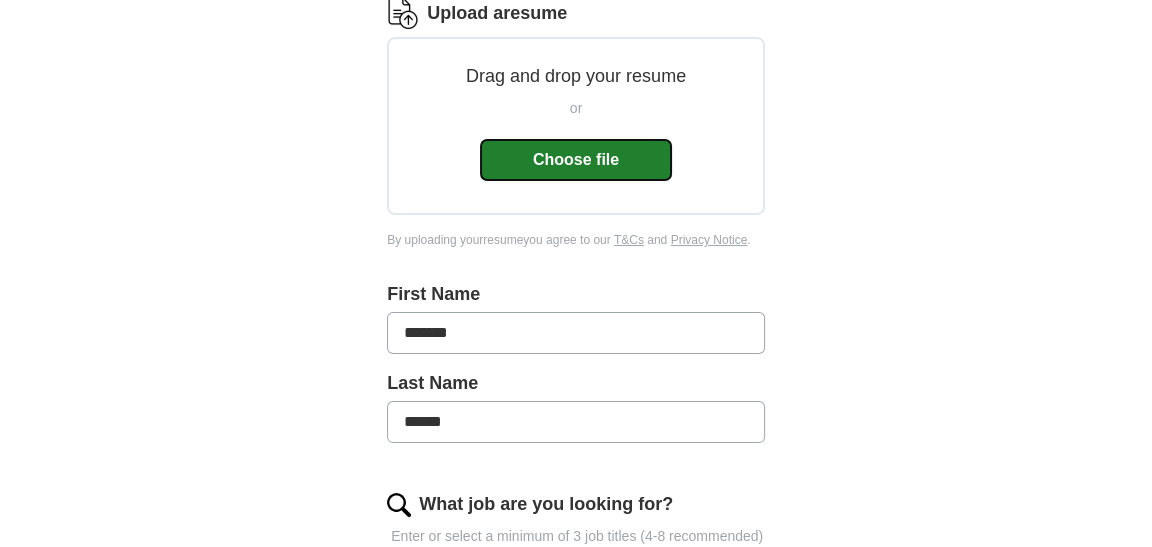 click on "Choose file" at bounding box center (576, 160) 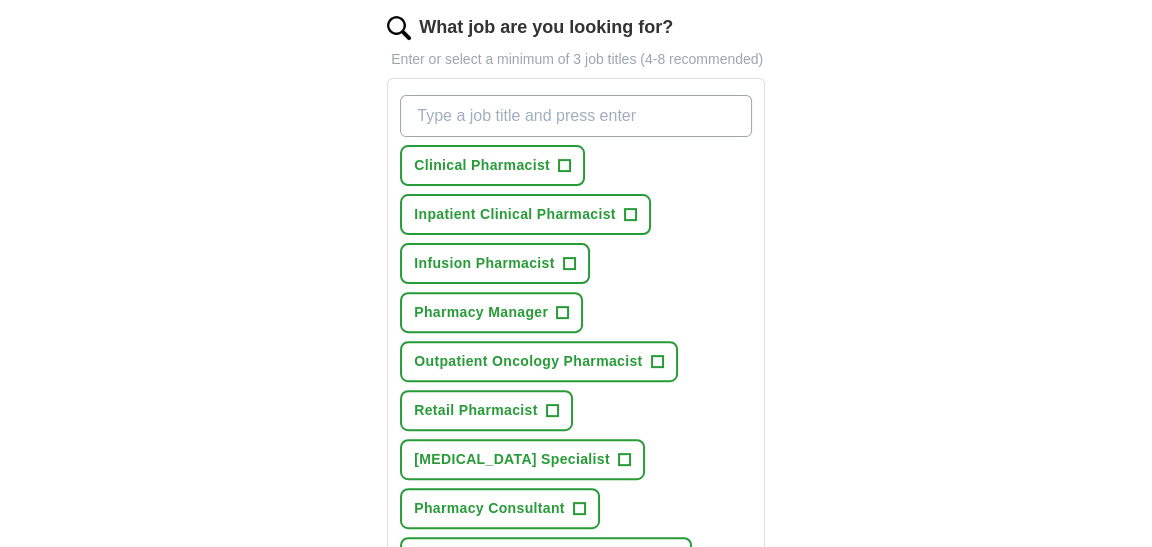 scroll, scrollTop: 700, scrollLeft: 0, axis: vertical 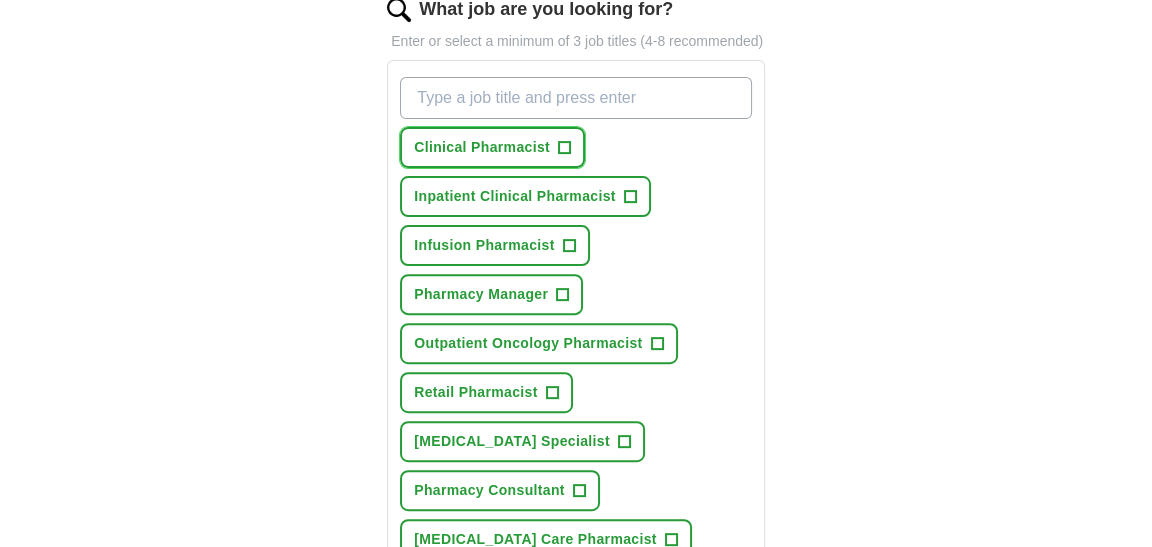 click on "+" at bounding box center [565, 148] 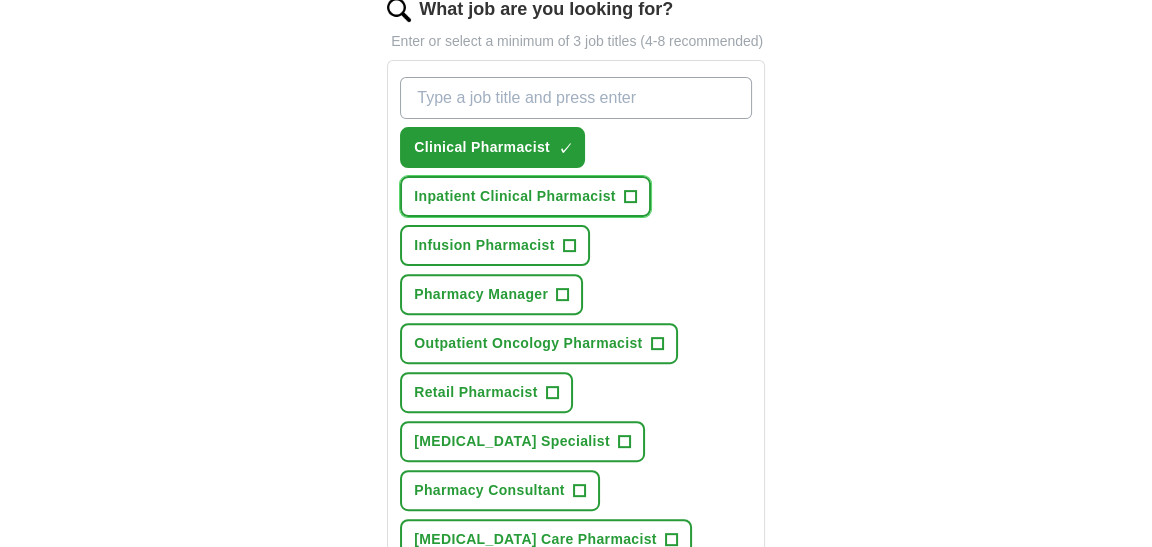 click on "+" at bounding box center (630, 197) 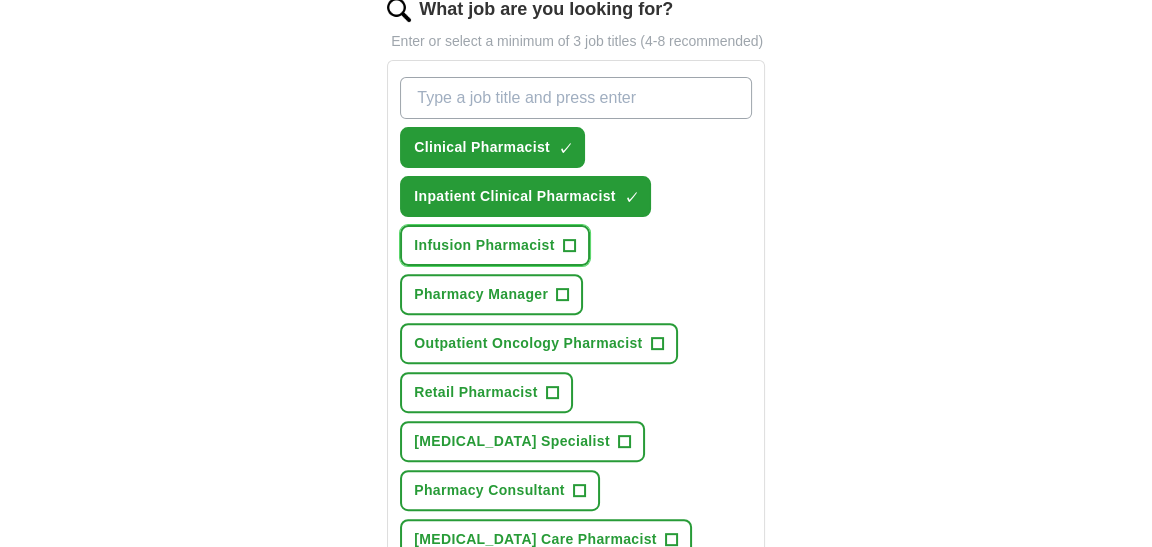 click on "+" at bounding box center (569, 246) 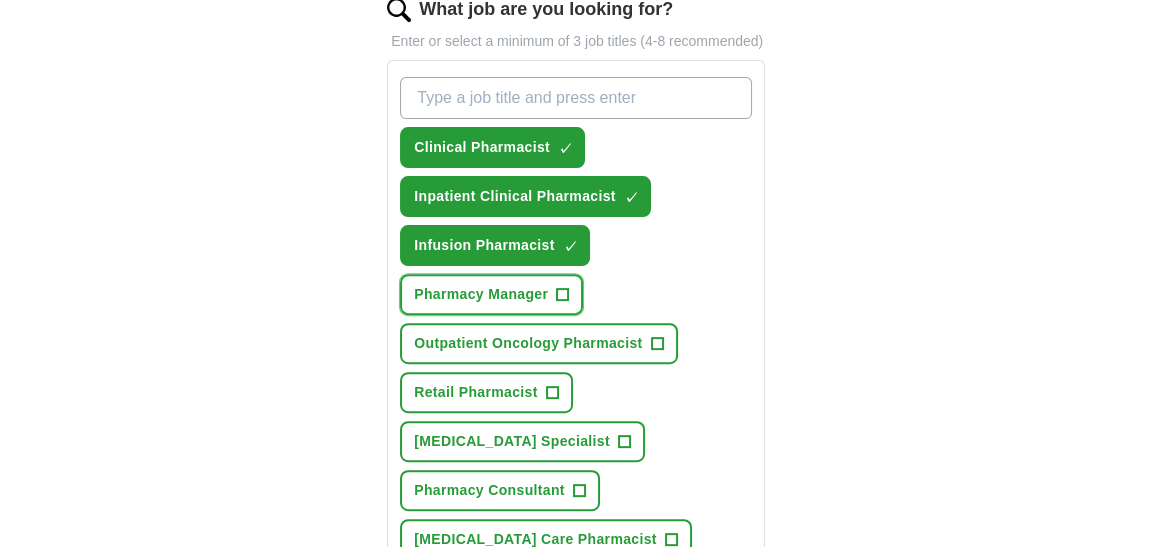 click on "+" at bounding box center (563, 295) 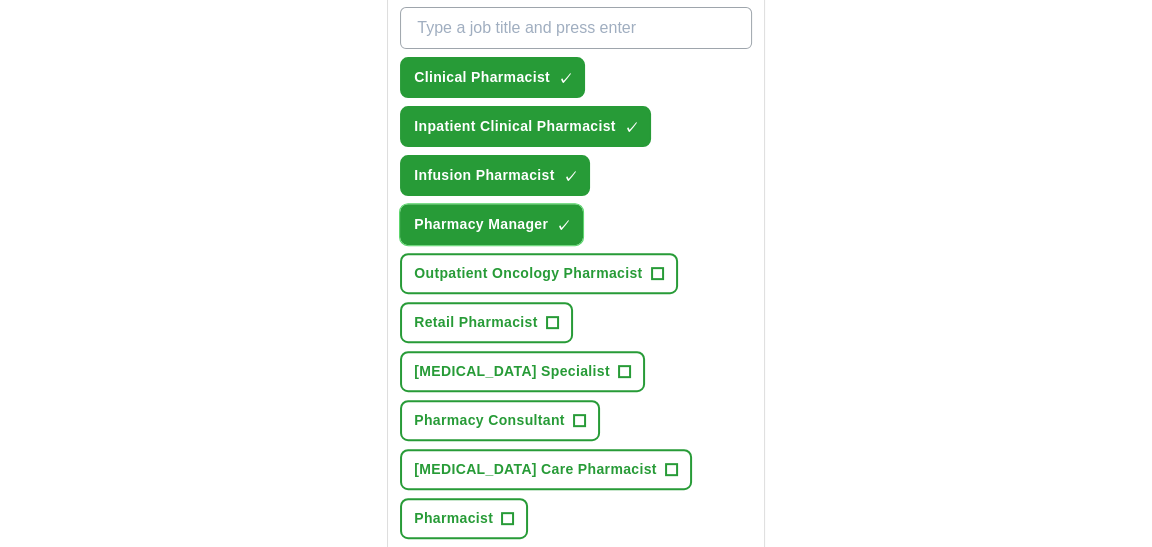 scroll, scrollTop: 900, scrollLeft: 0, axis: vertical 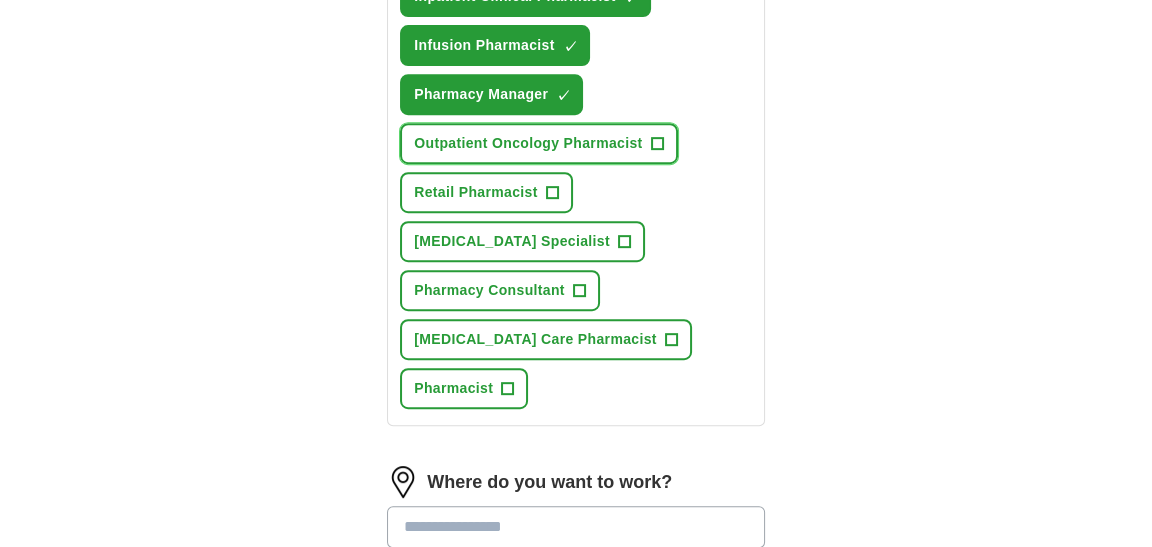click on "+" at bounding box center (657, 144) 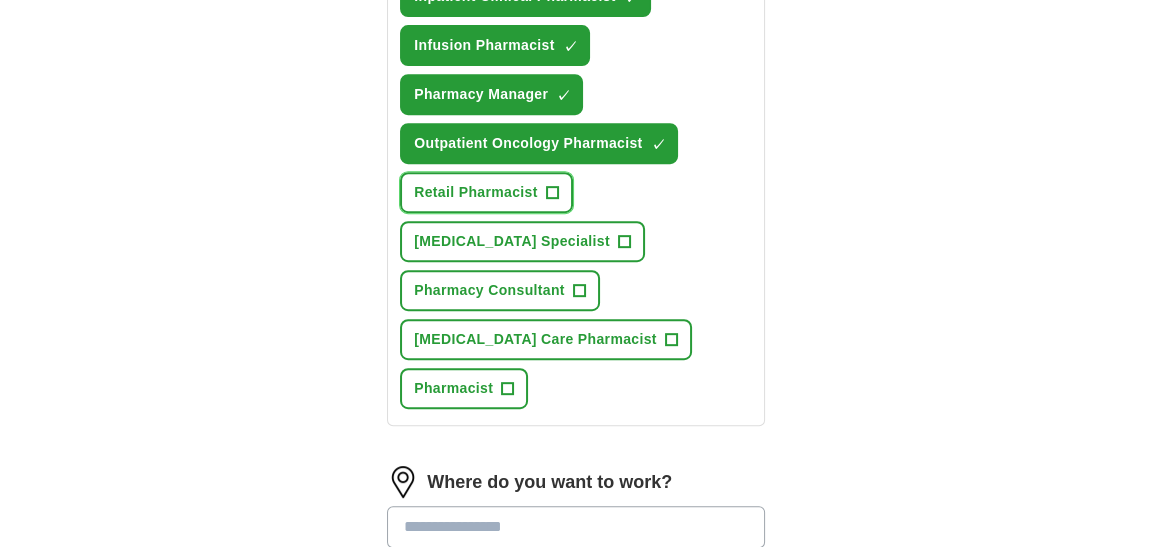 click on "+" at bounding box center (552, 193) 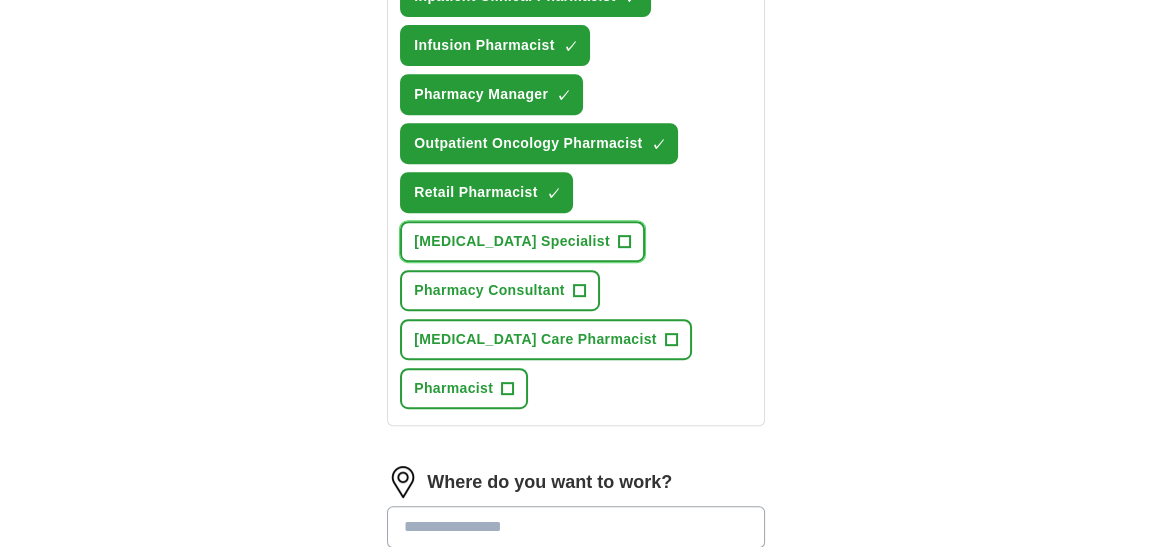 click on "+" at bounding box center (624, 242) 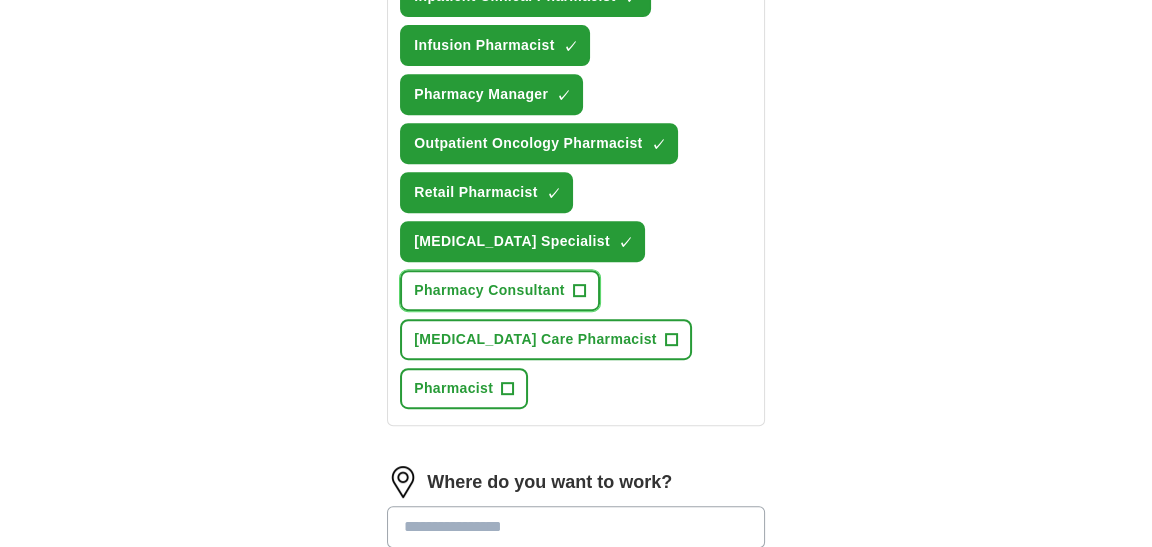 click on "+" at bounding box center [579, 291] 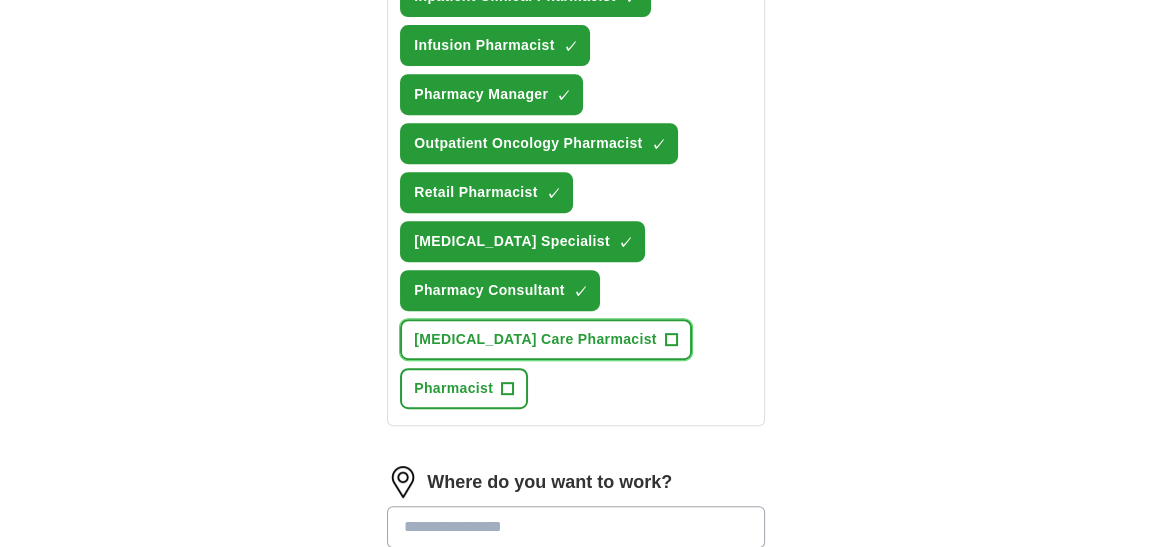drag, startPoint x: 610, startPoint y: 330, endPoint x: 576, endPoint y: 347, distance: 38.013157 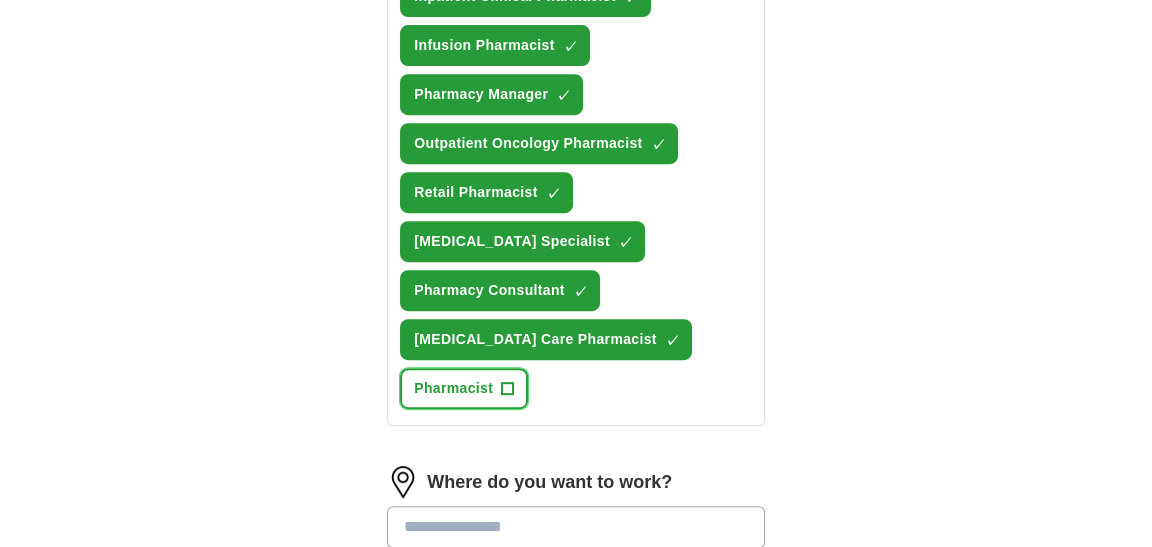click on "Pharmacist +" at bounding box center [464, 388] 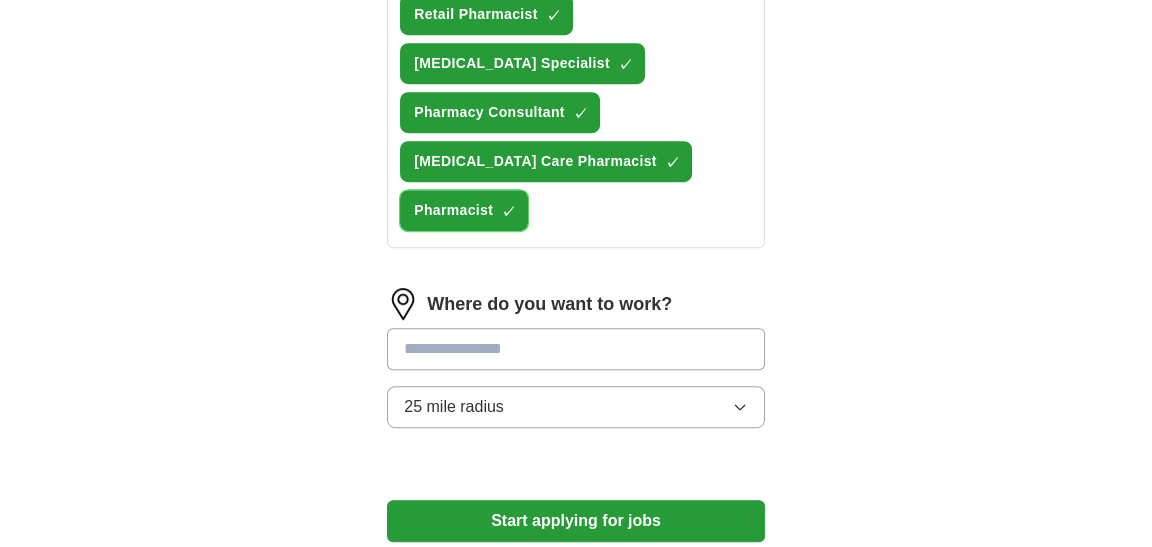 scroll, scrollTop: 1100, scrollLeft: 0, axis: vertical 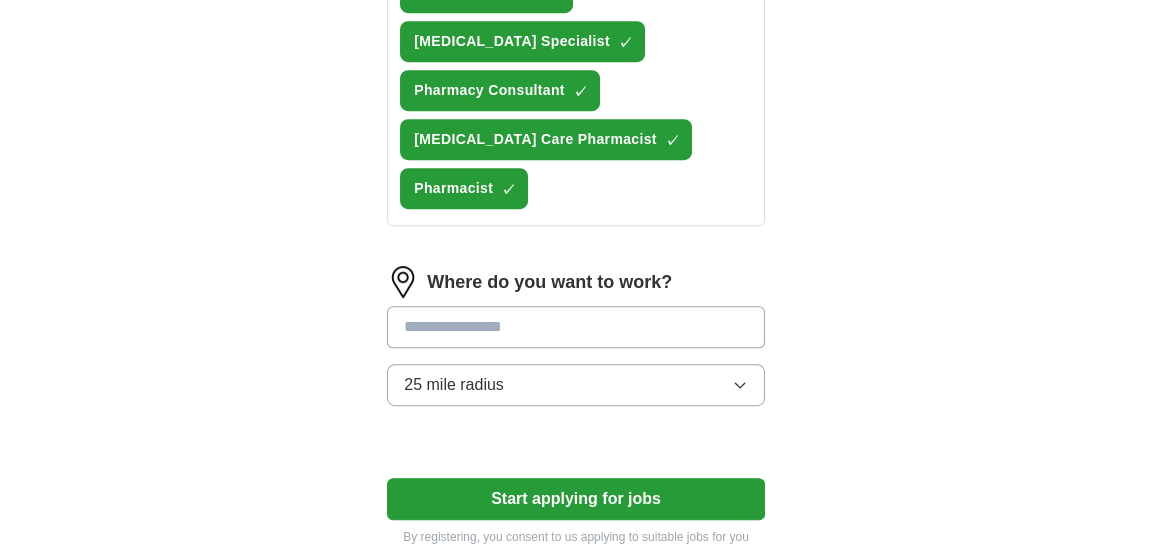 click at bounding box center [576, 327] 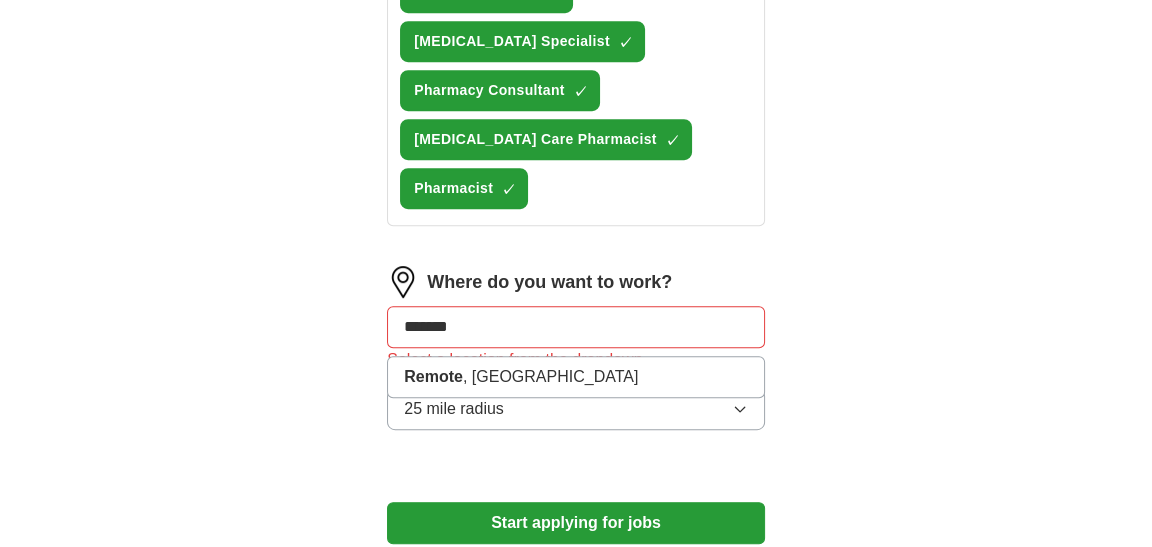 click on "ApplyIQ Let  ApplyIQ  do the hard work of searching and applying for jobs. Just tell us what you're looking for, and we'll do the rest. Select a resume Tabatha_Justus_-_Clinical_Pharmacist -2-.pdf [DATE] 12:22 Upload a different  resume By uploading your  resume  you agree to our   T&Cs   and   Privacy Notice . First Name ******* Last Name ****** What job are you looking for? Enter or select a minimum of 3 job titles (4-8 recommended) Clinical Pharmacist ✓ × Inpatient Clinical Pharmacist ✓ × Infusion Pharmacist ✓ × Pharmacy Manager ✓ × Outpatient Oncology Pharmacist ✓ × Retail Pharmacist ✓ × [MEDICAL_DATA] Specialist ✓ × Pharmacy Consultant ✓ × [MEDICAL_DATA] Care Pharmacist ✓ × Pharmacist ✓ × Where do you want to work? ****** Remote , OR Select a location from the dropdown 25 mile radius Start applying for jobs By registering, you consent to us applying to suitable jobs for you" at bounding box center (576, -221) 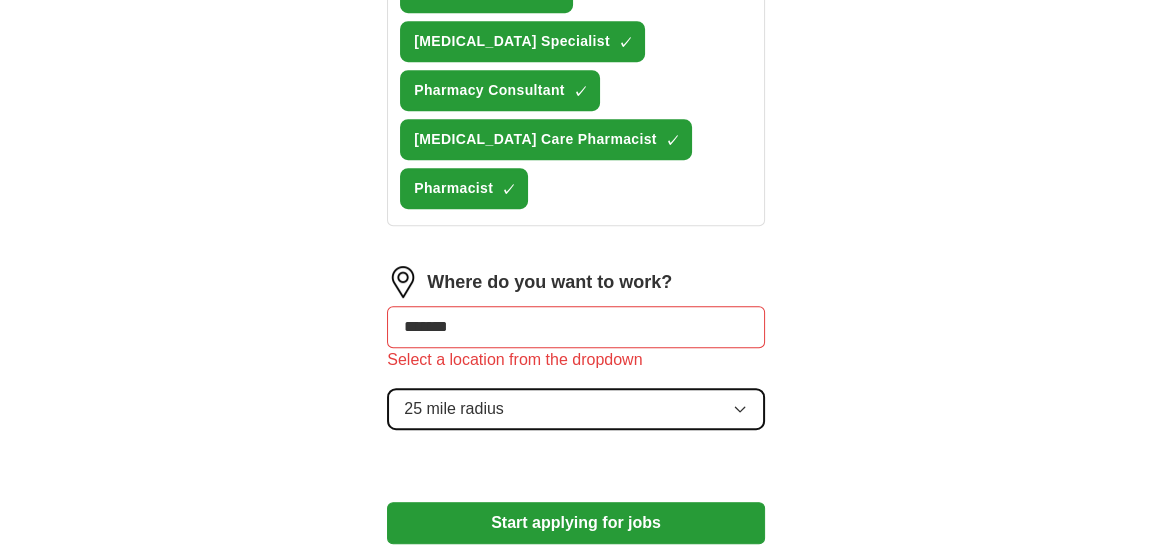 click on "25 mile radius" at bounding box center [576, 409] 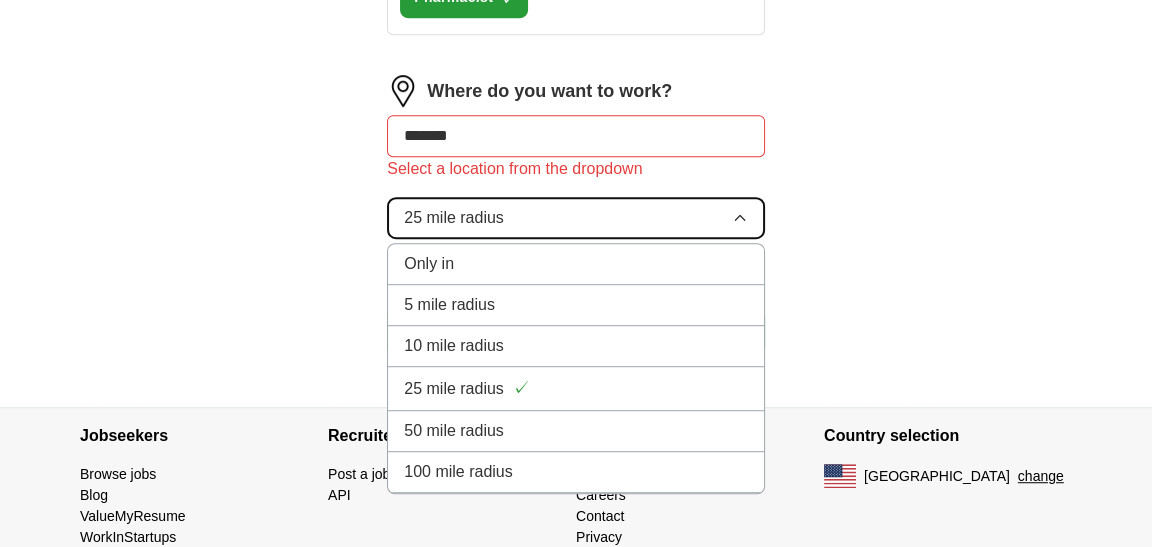 scroll, scrollTop: 1300, scrollLeft: 0, axis: vertical 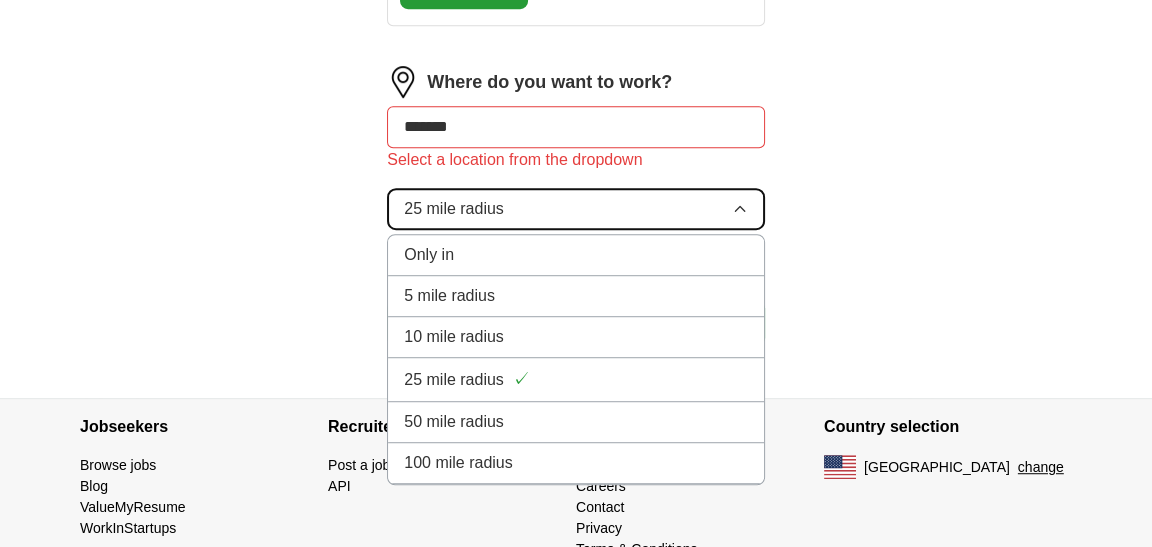 click on "25 mile radius" at bounding box center (576, 209) 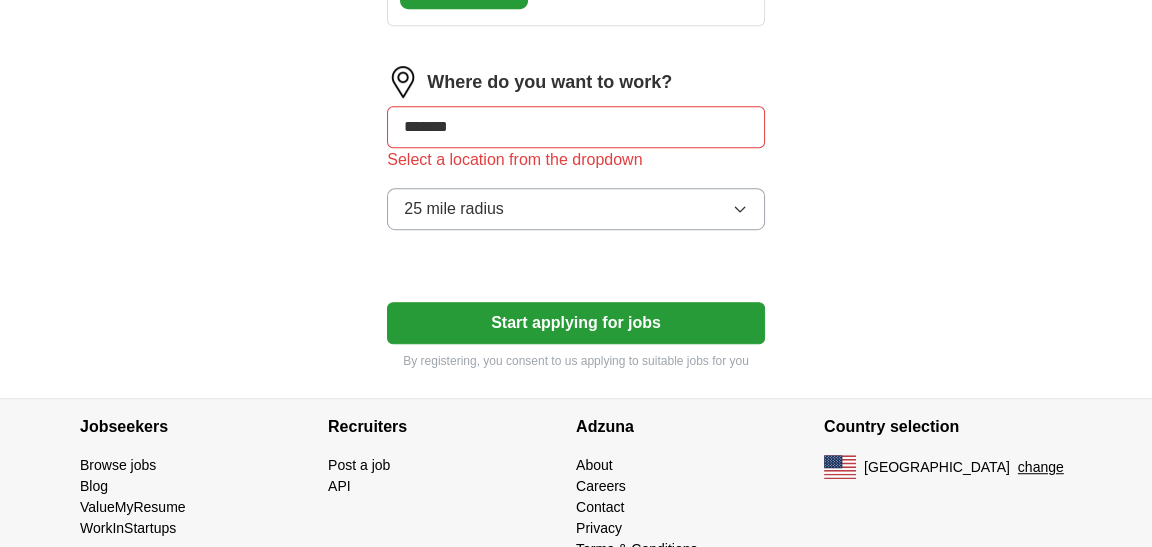 click on "******" at bounding box center (576, 127) 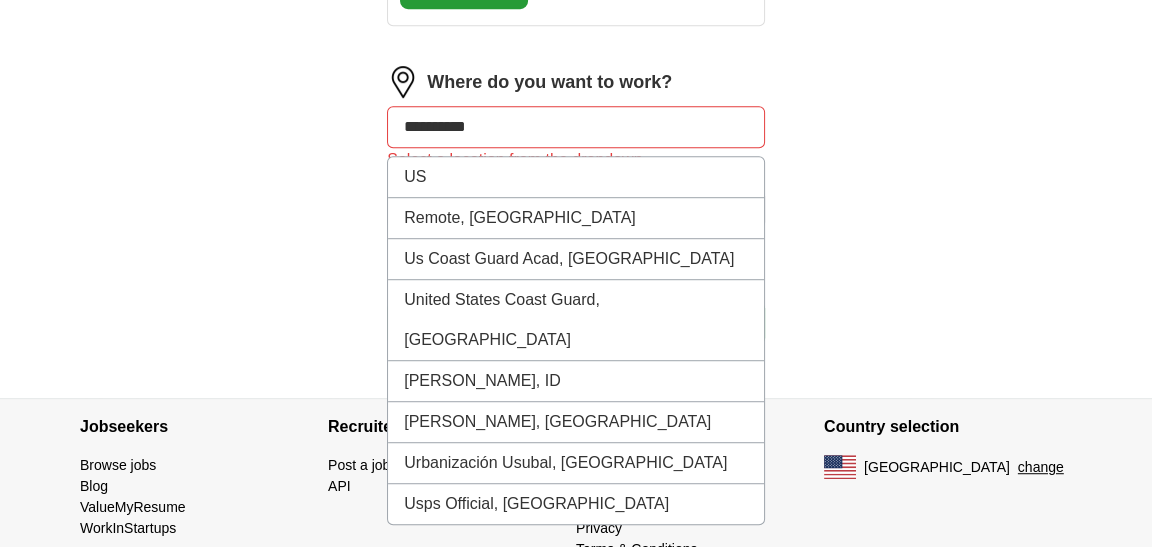 click on "**********" at bounding box center (576, -421) 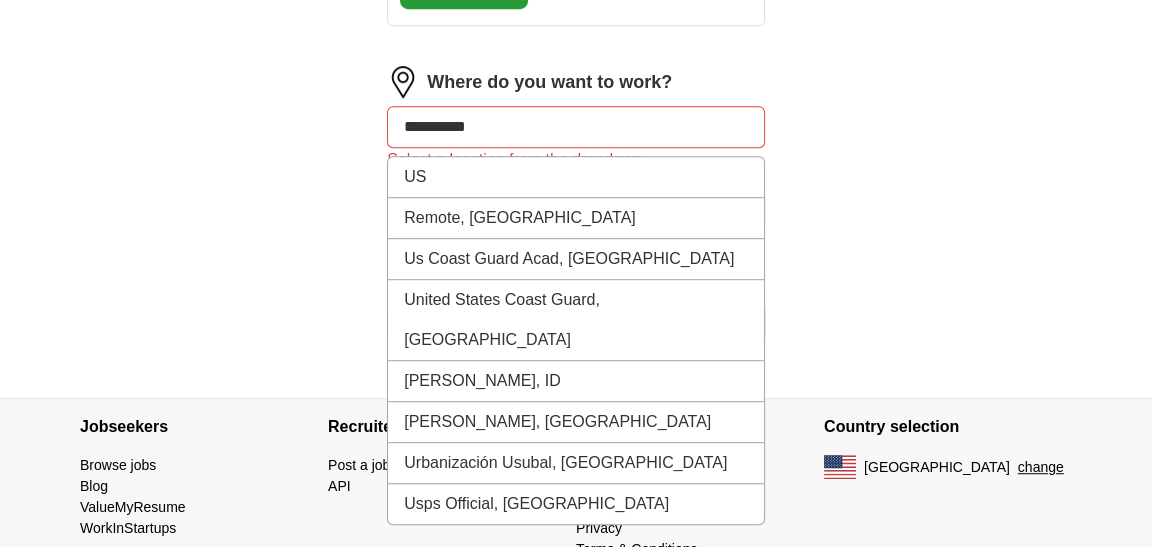 drag, startPoint x: 513, startPoint y: 116, endPoint x: 352, endPoint y: 99, distance: 161.89503 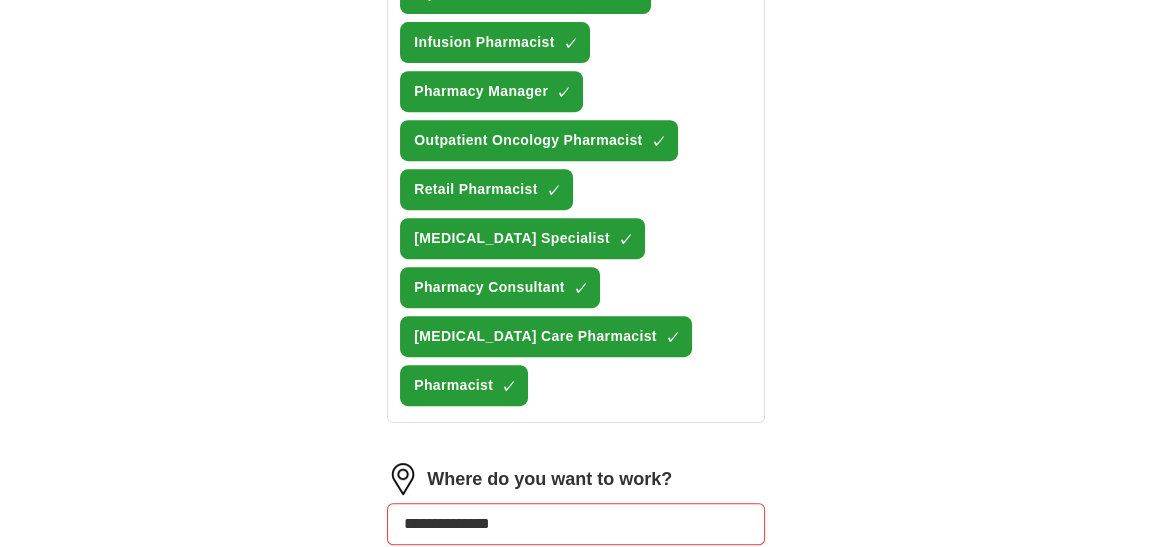 scroll, scrollTop: 910, scrollLeft: 0, axis: vertical 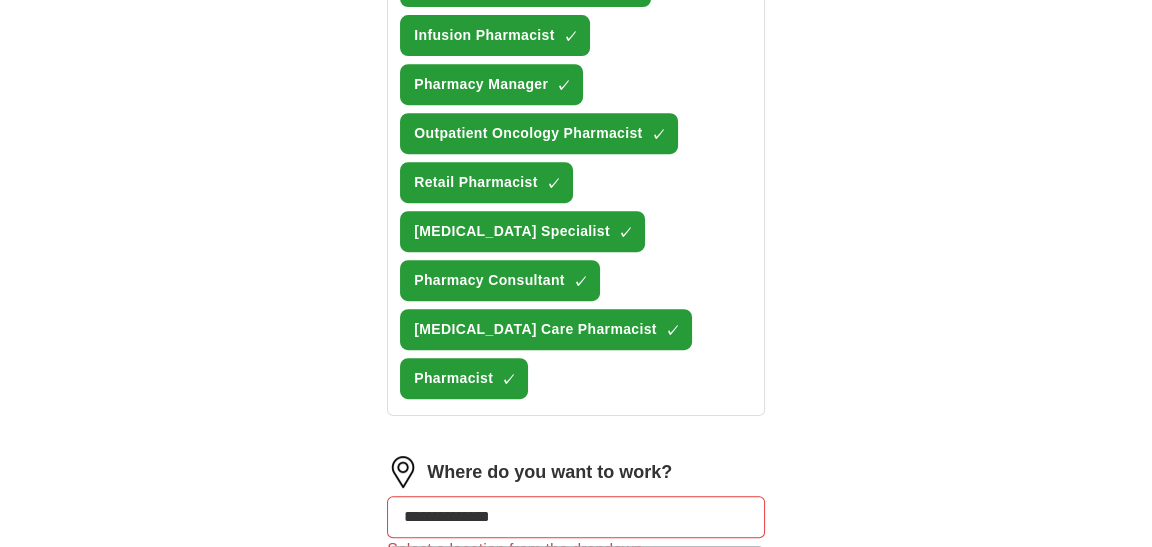 click on "**********" at bounding box center [576, 25] 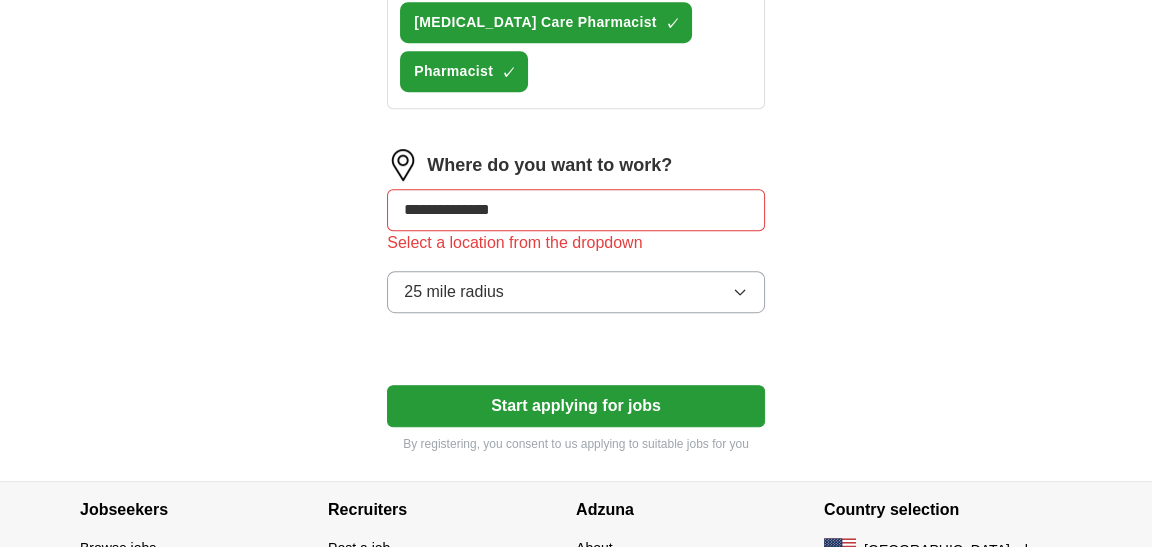 scroll, scrollTop: 1310, scrollLeft: 0, axis: vertical 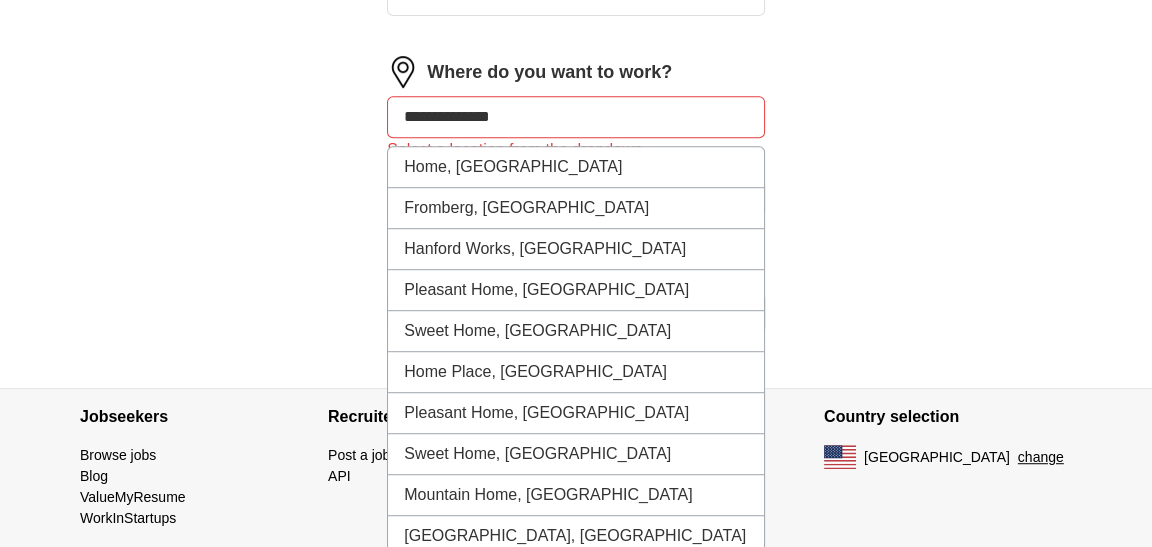 drag, startPoint x: 576, startPoint y: 103, endPoint x: 302, endPoint y: 110, distance: 274.08942 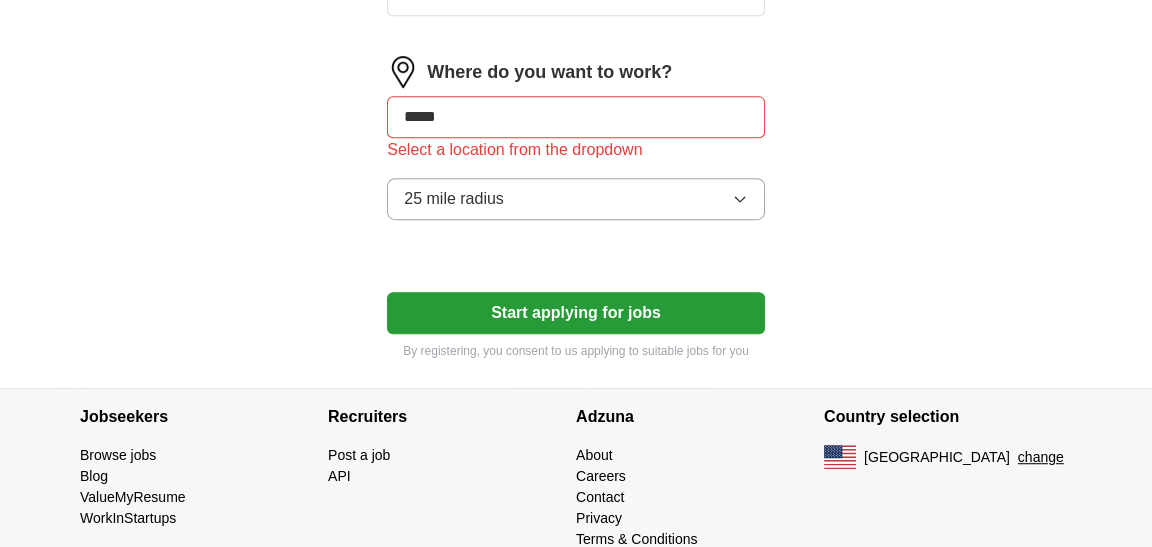 click on "Start applying for jobs" at bounding box center (576, 313) 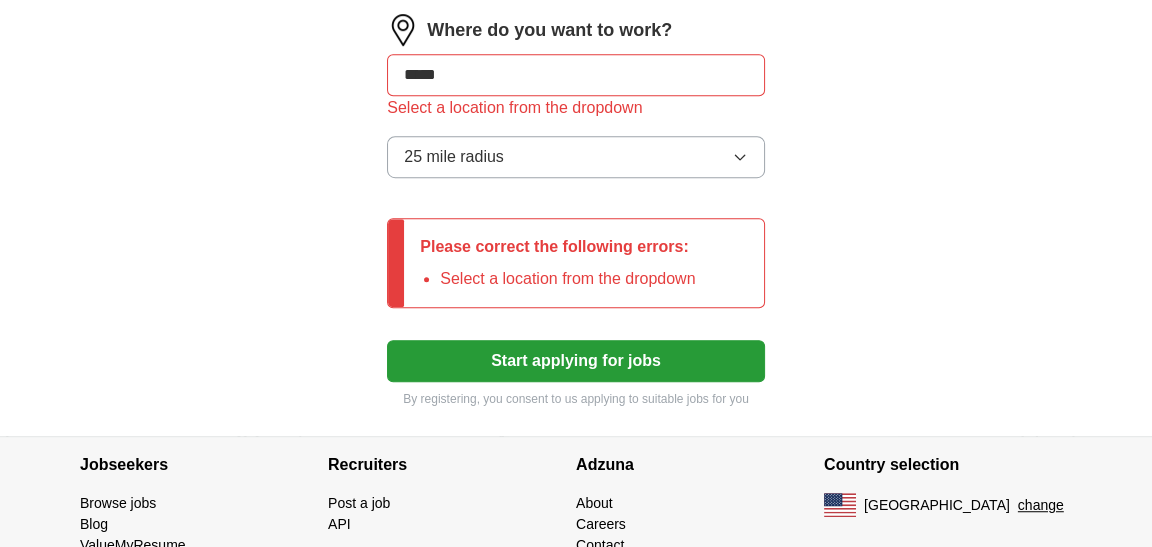 scroll, scrollTop: 1310, scrollLeft: 0, axis: vertical 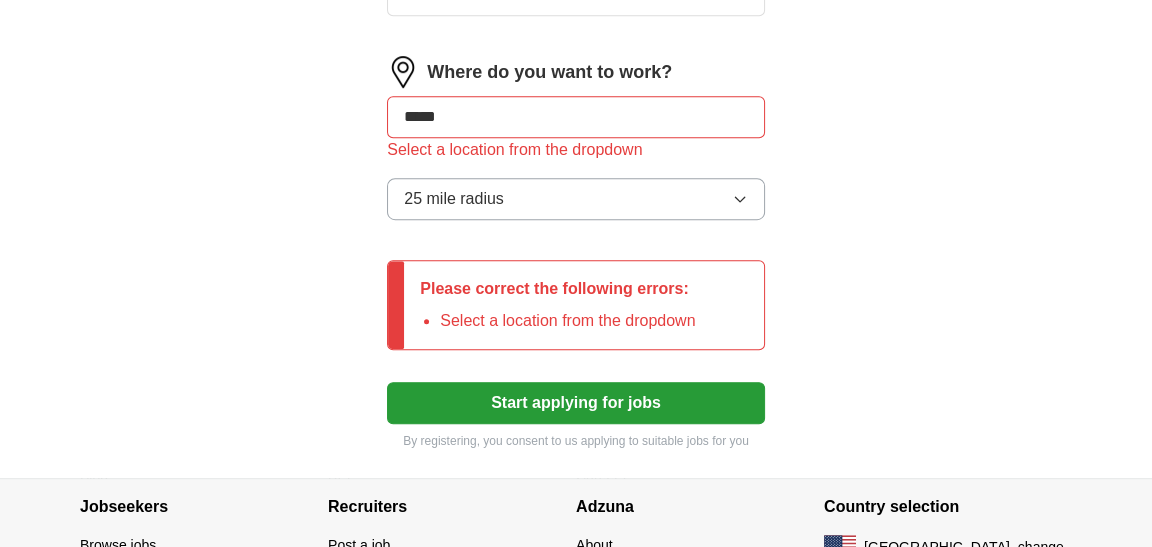 click on "*****" at bounding box center [576, 117] 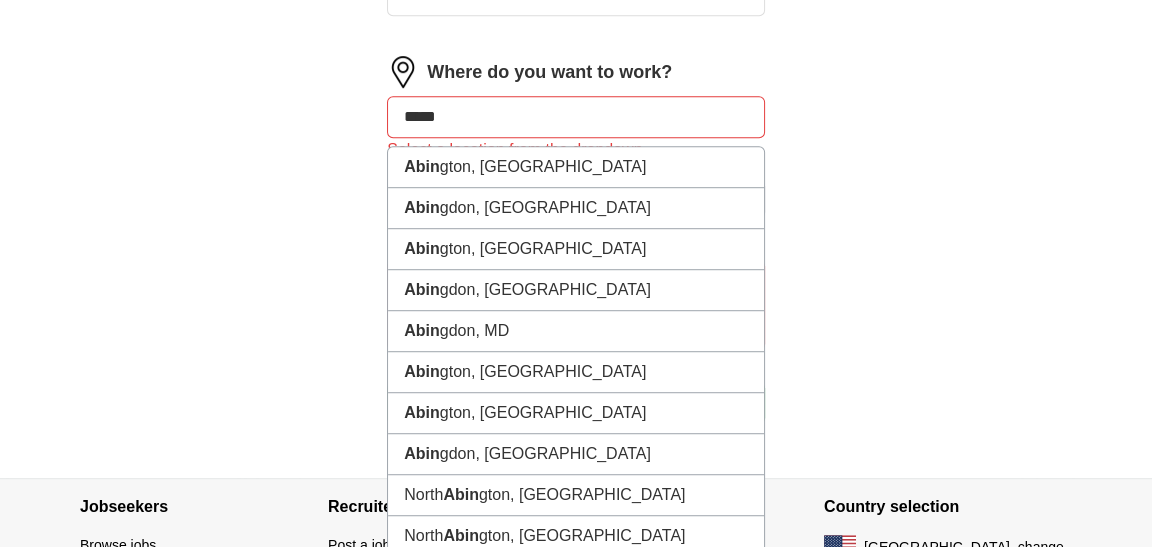 type on "******" 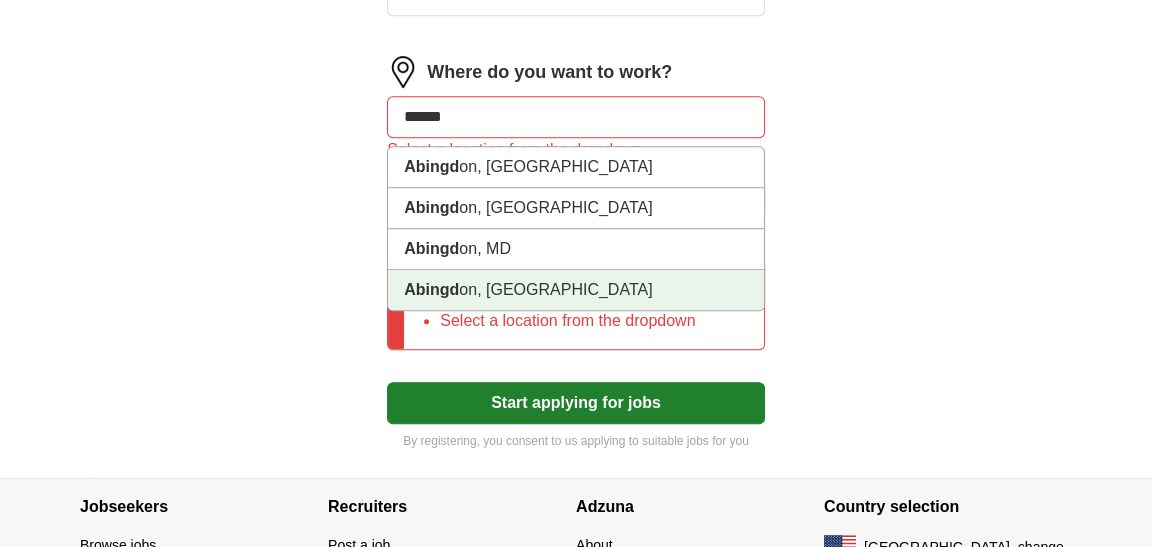 click on "Abingd on, [GEOGRAPHIC_DATA]" at bounding box center (576, 290) 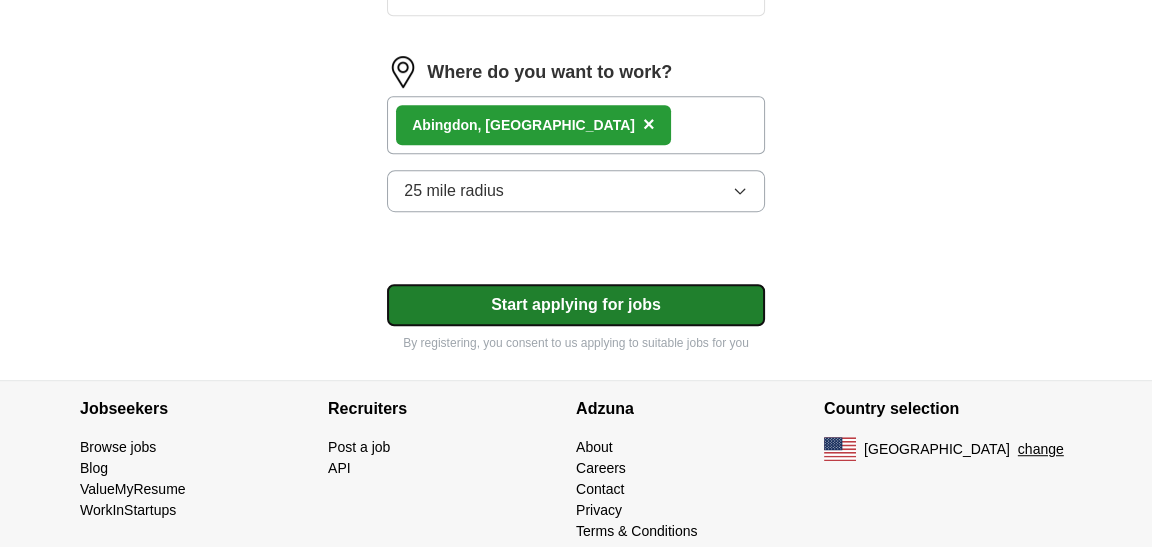 click on "Start applying for jobs" at bounding box center (576, 305) 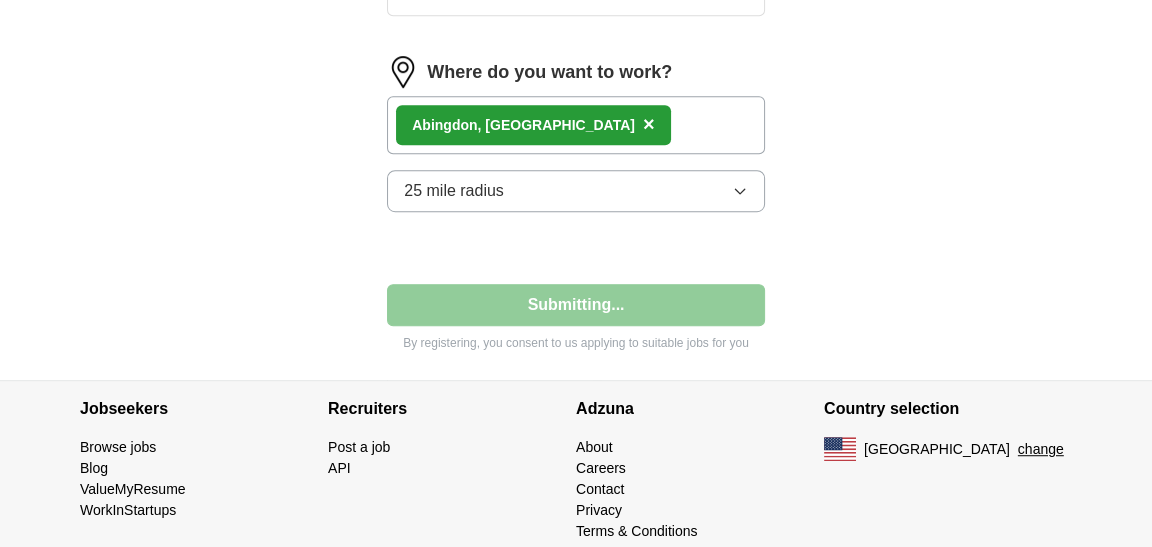 select on "**" 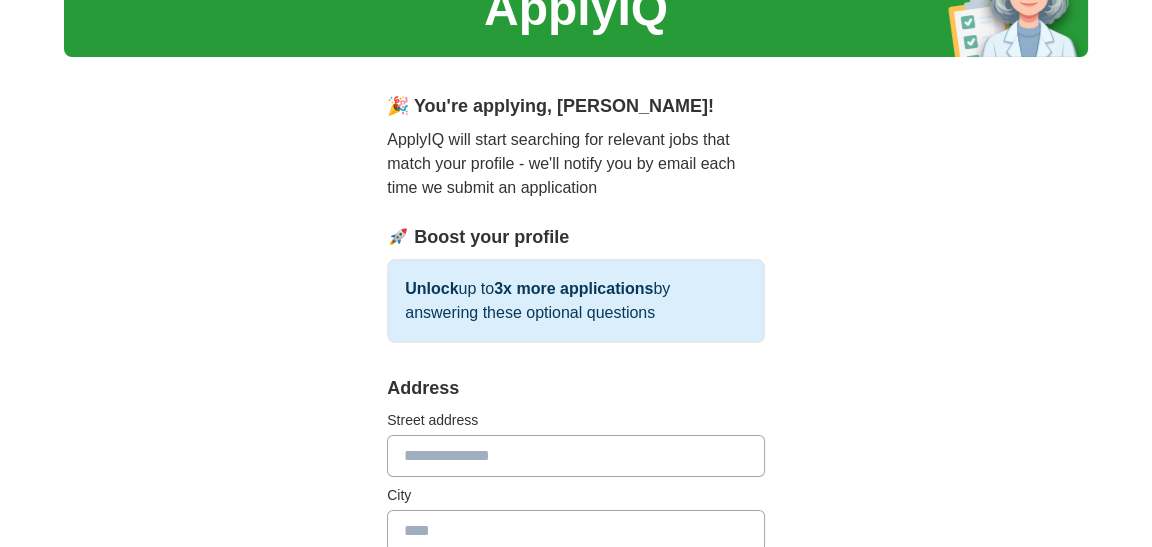 scroll, scrollTop: 200, scrollLeft: 0, axis: vertical 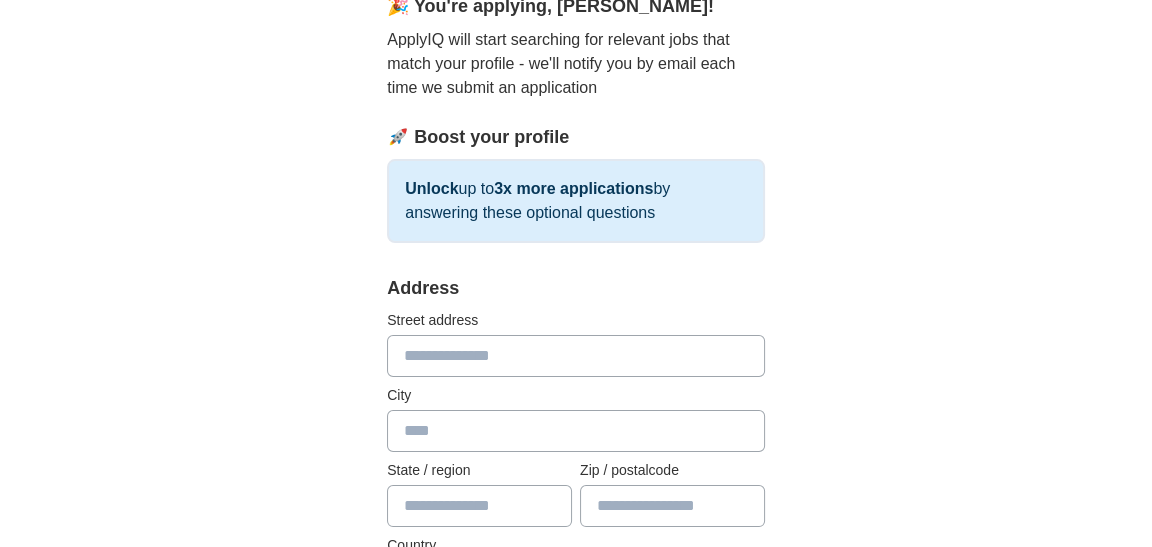 click at bounding box center [576, 356] 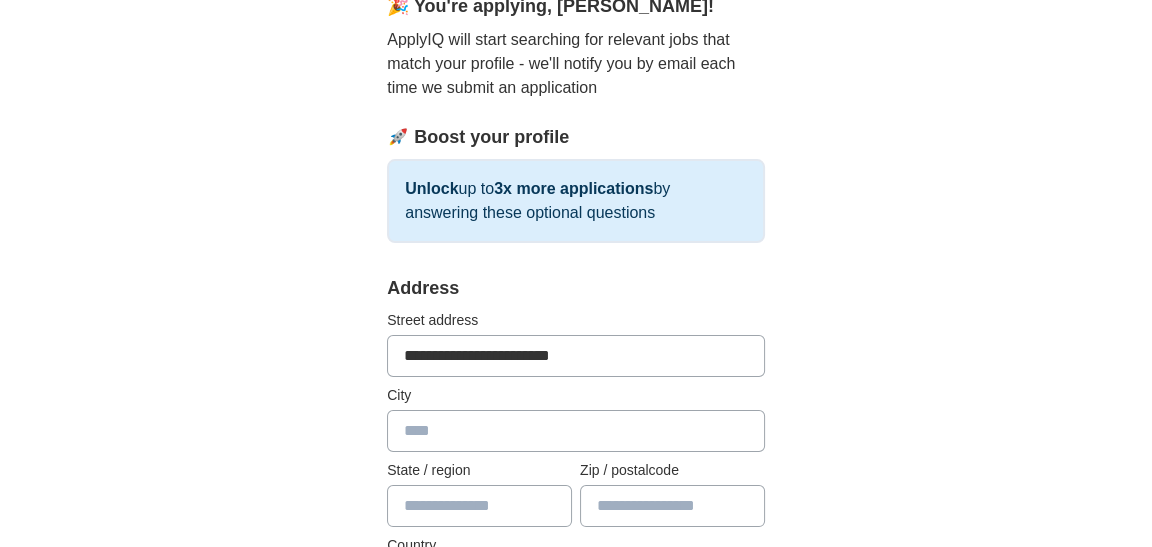 type on "********" 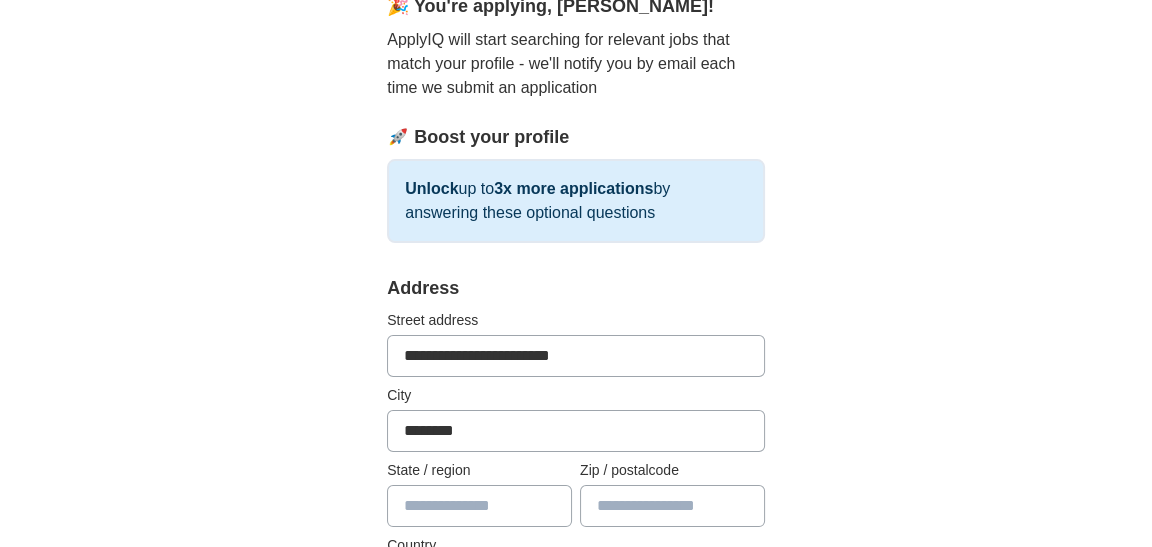 type on "**" 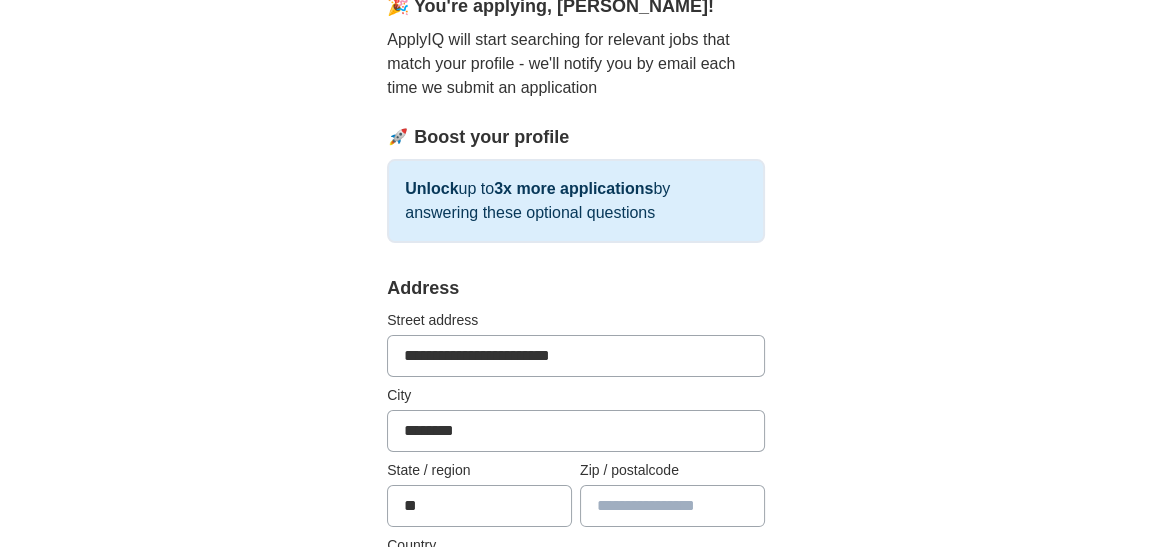 type on "*****" 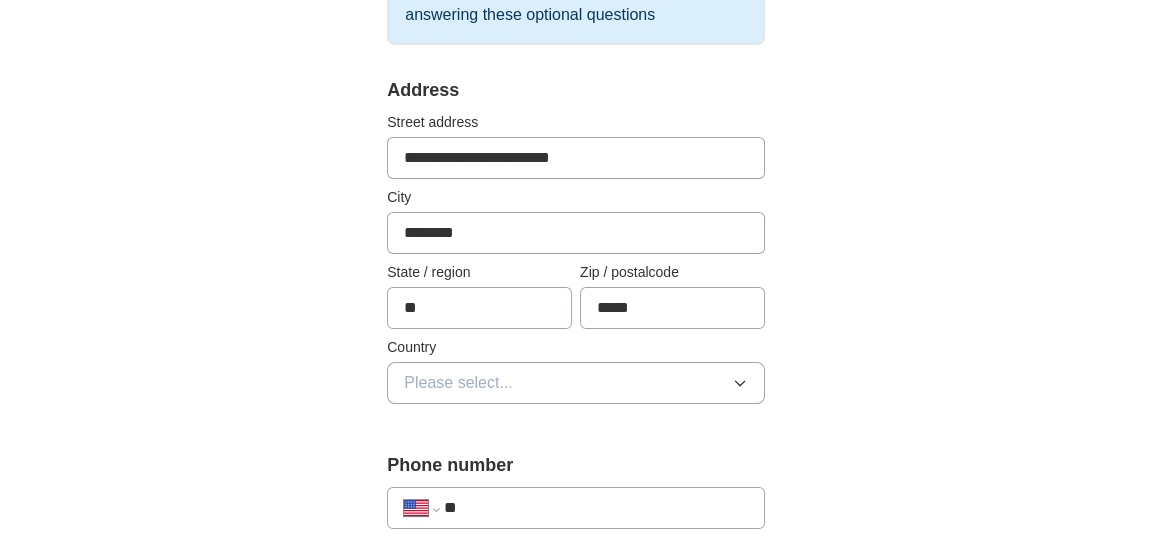 scroll, scrollTop: 400, scrollLeft: 0, axis: vertical 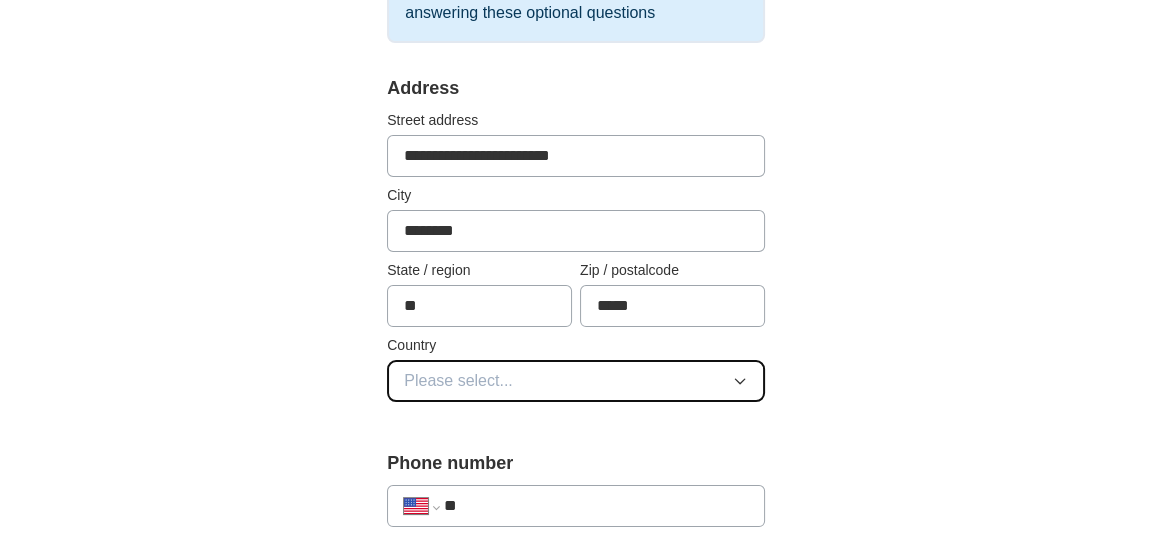 click on "Please select..." at bounding box center (576, 381) 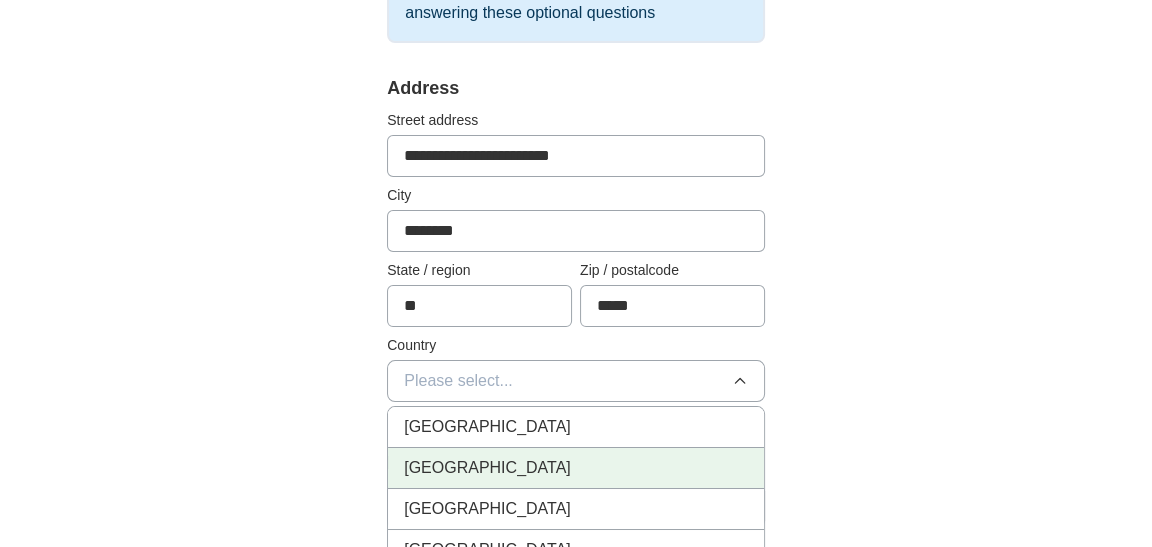 click on "[GEOGRAPHIC_DATA]" at bounding box center (576, 468) 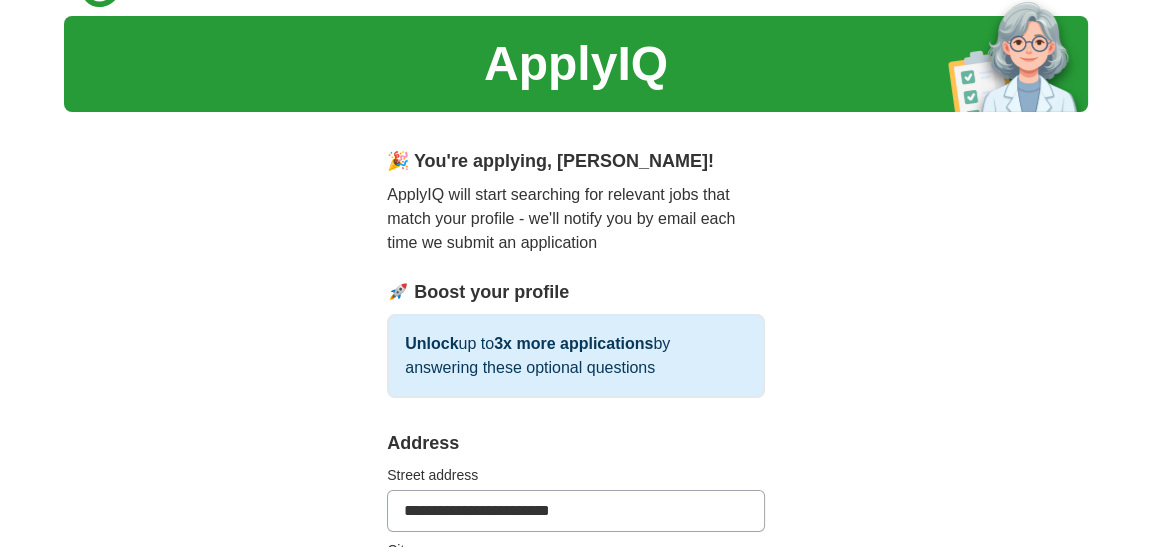 scroll, scrollTop: 0, scrollLeft: 0, axis: both 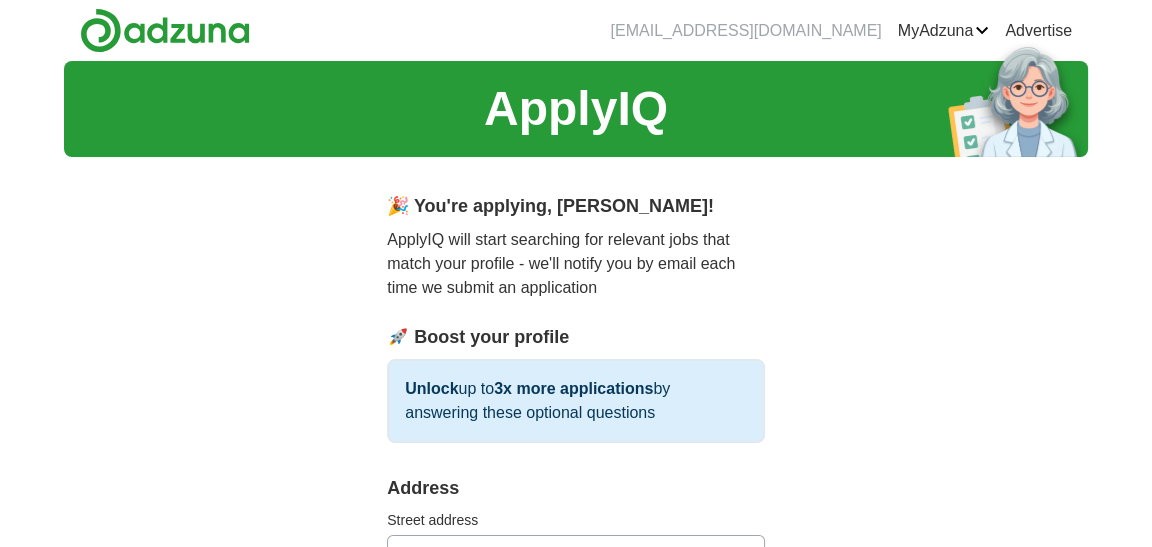 click on "3x more applications" at bounding box center (573, 388) 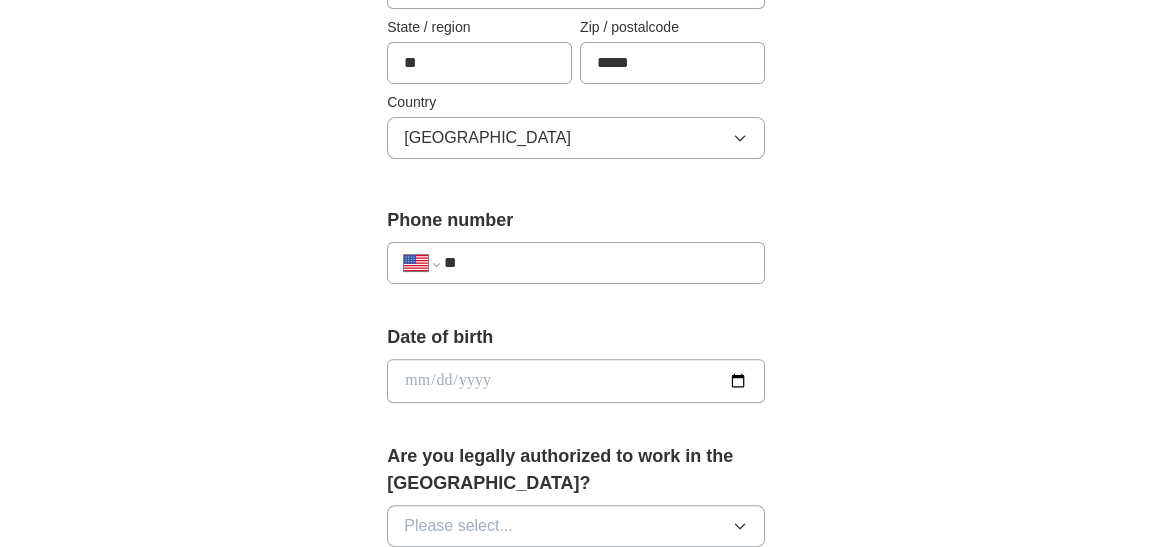 scroll, scrollTop: 600, scrollLeft: 0, axis: vertical 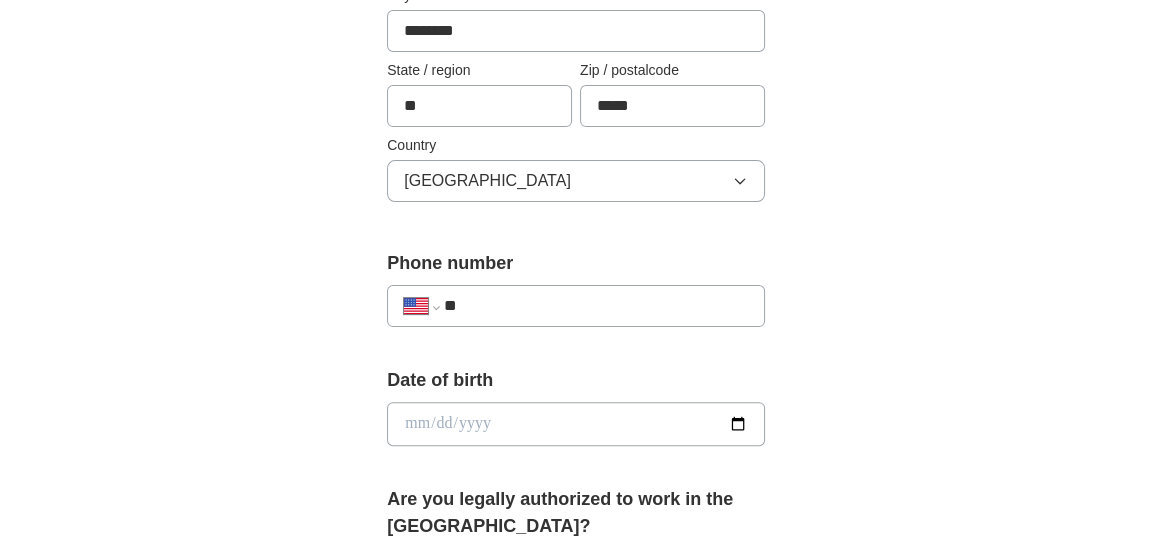 click on "**" at bounding box center (596, 306) 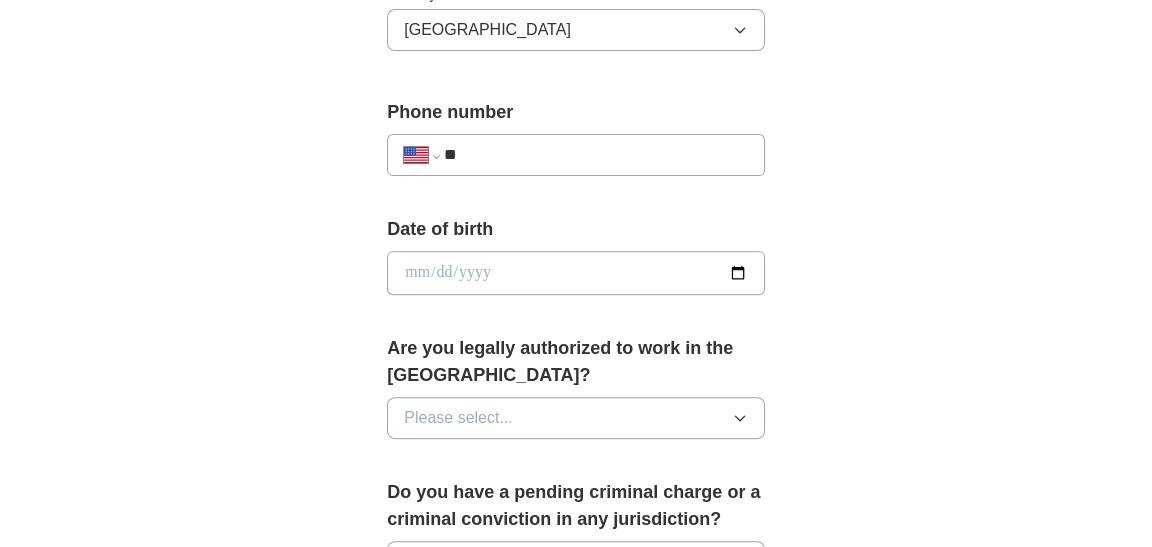scroll, scrollTop: 748, scrollLeft: 0, axis: vertical 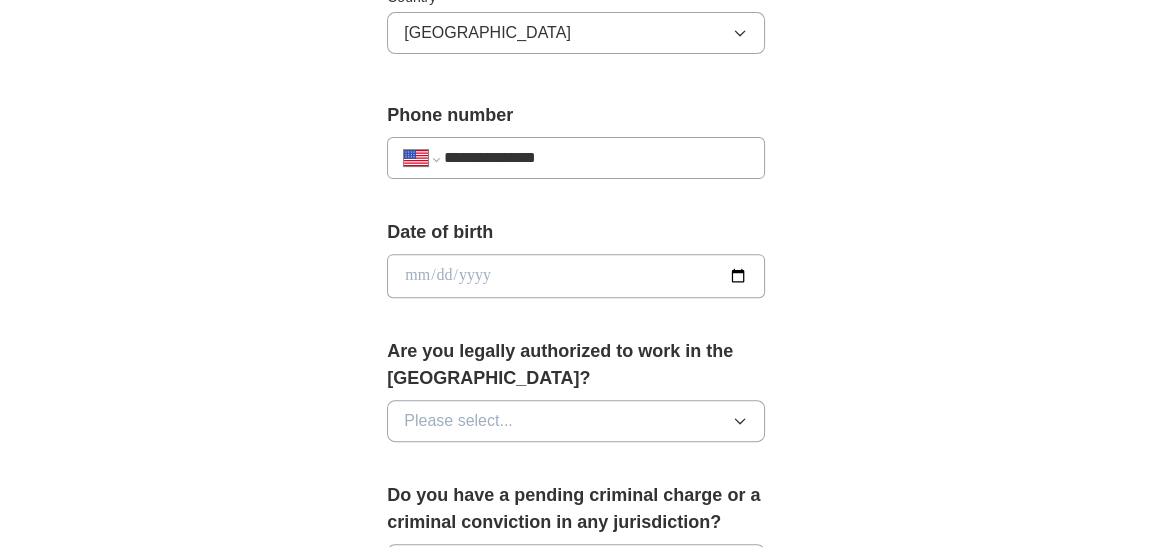 type on "**********" 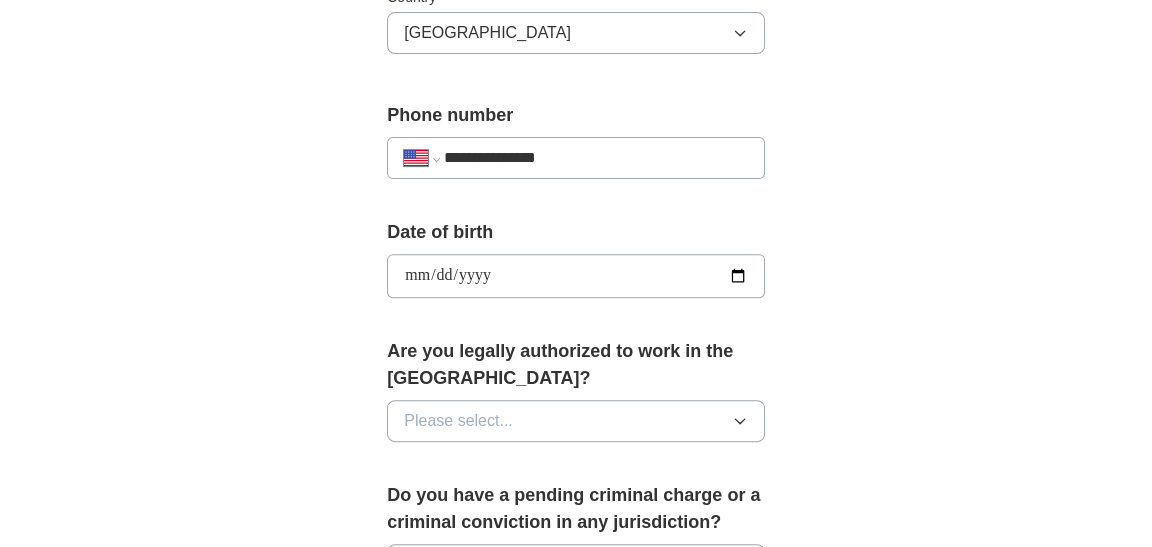 type on "**********" 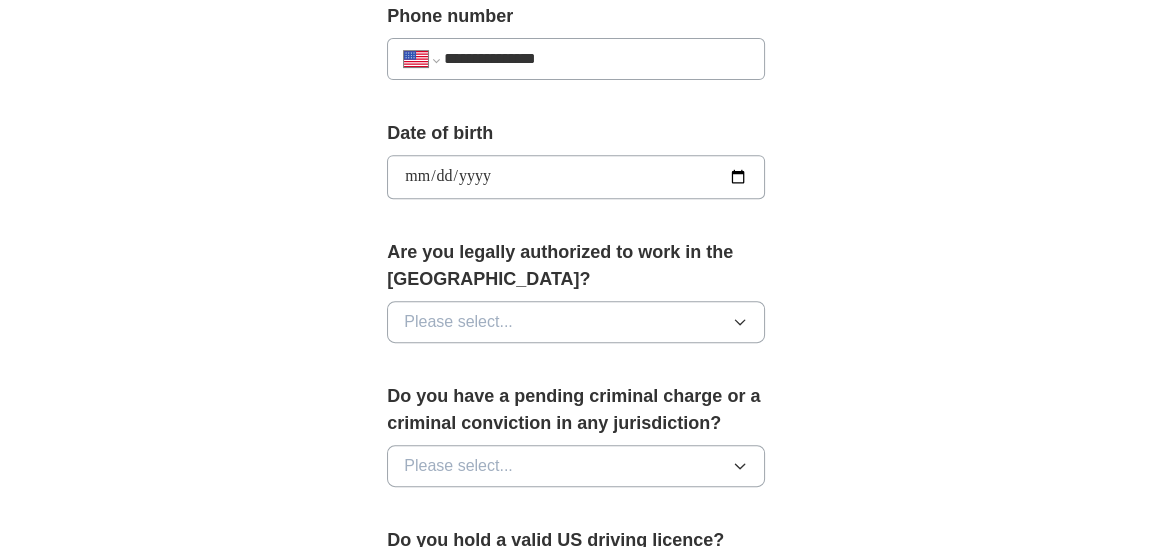 scroll, scrollTop: 948, scrollLeft: 0, axis: vertical 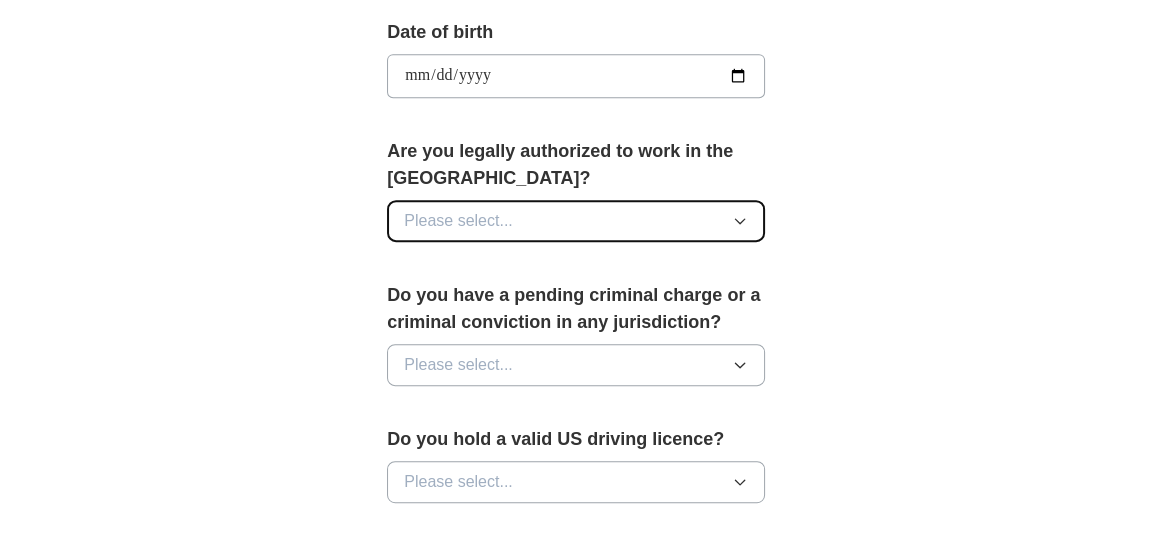 click on "Please select..." at bounding box center (458, 221) 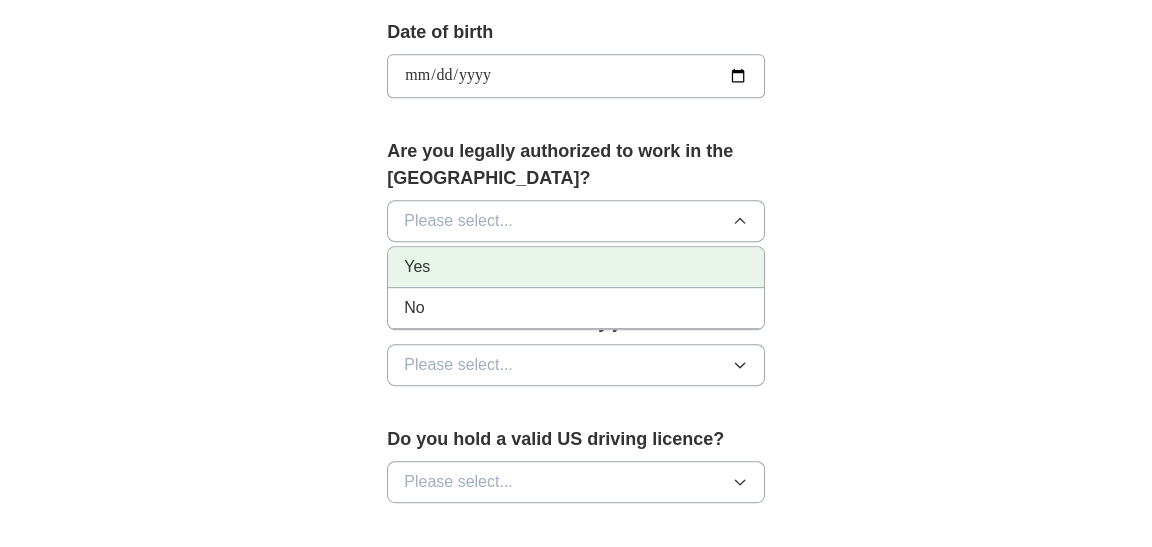 click on "Yes" at bounding box center [576, 267] 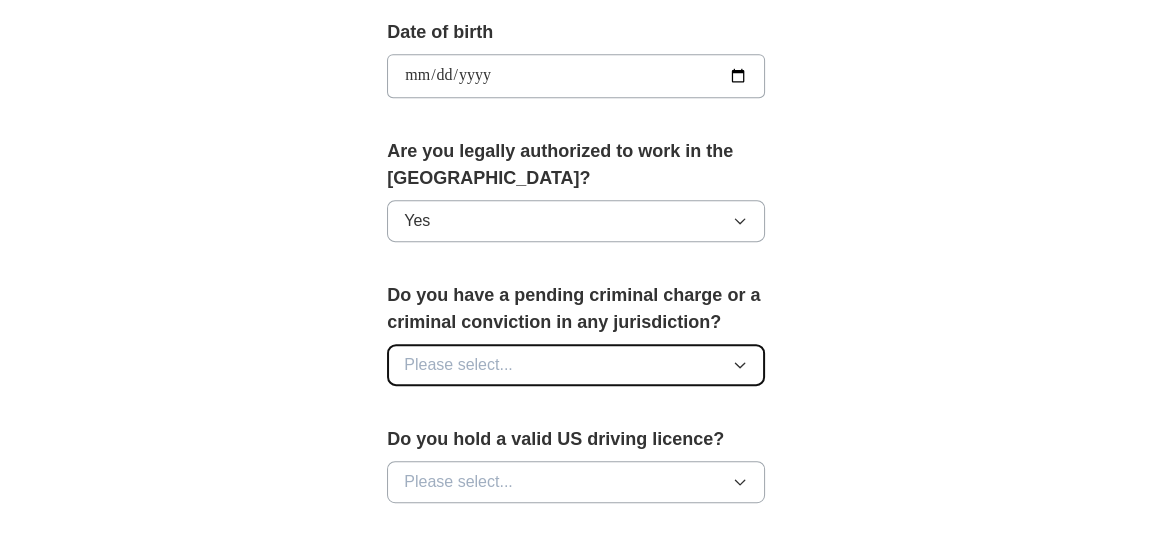 click on "Please select..." at bounding box center (576, 365) 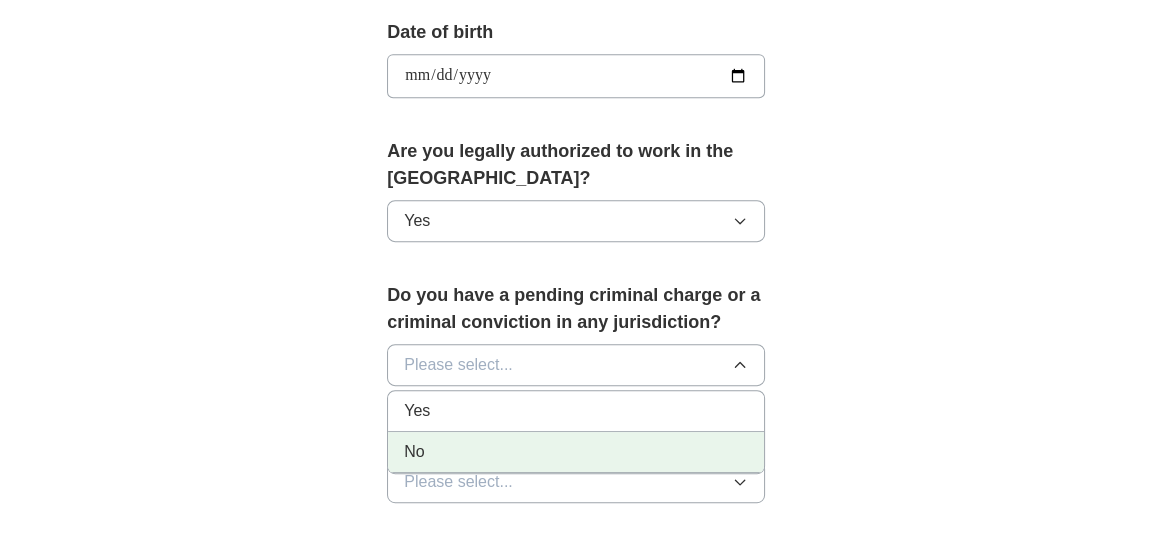 click on "No" at bounding box center (576, 452) 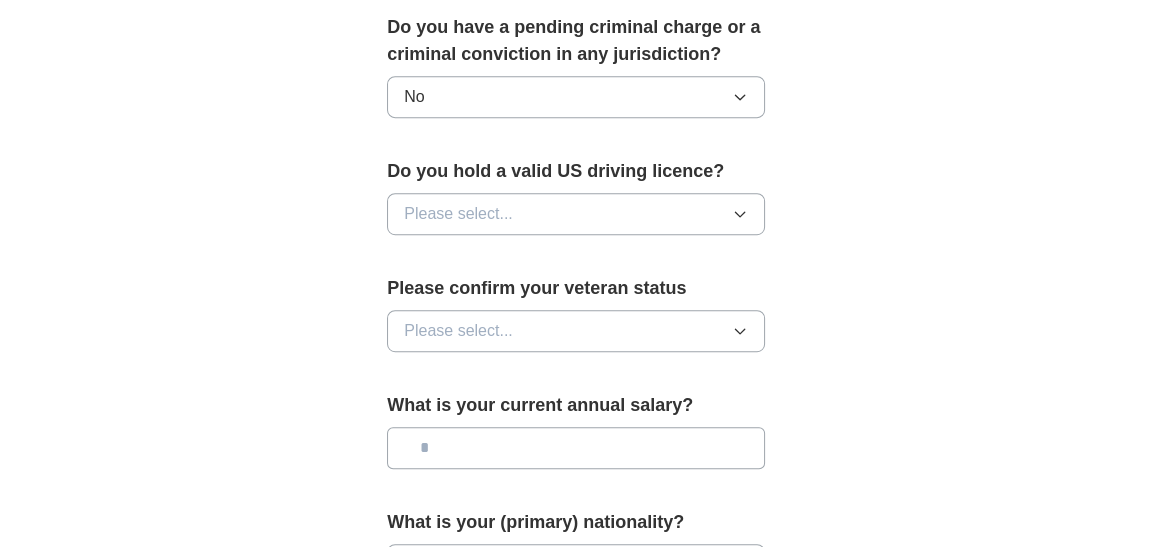 scroll, scrollTop: 1248, scrollLeft: 0, axis: vertical 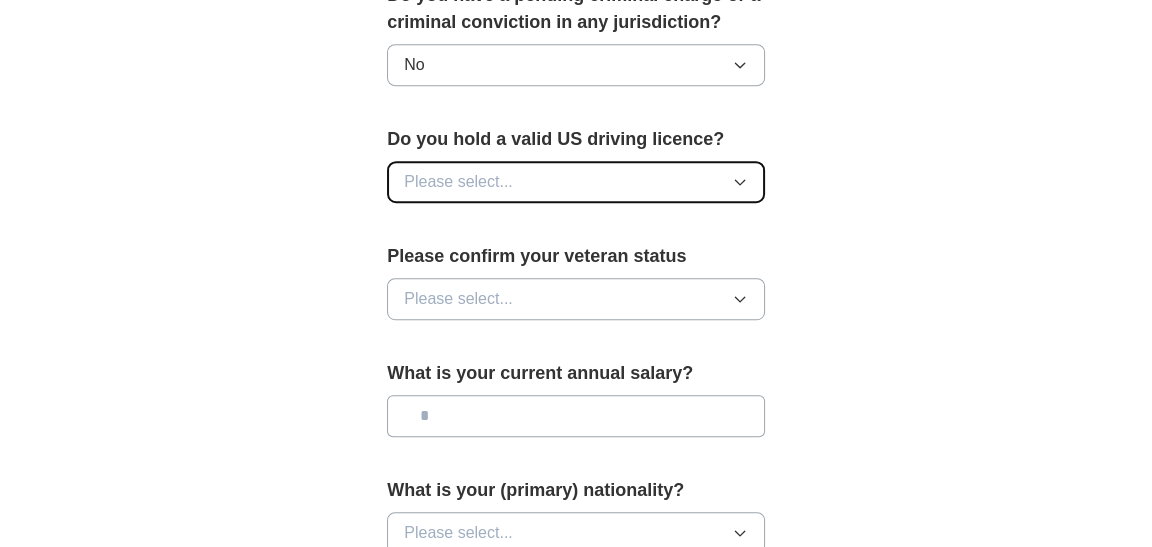 click on "Please select..." at bounding box center [458, 182] 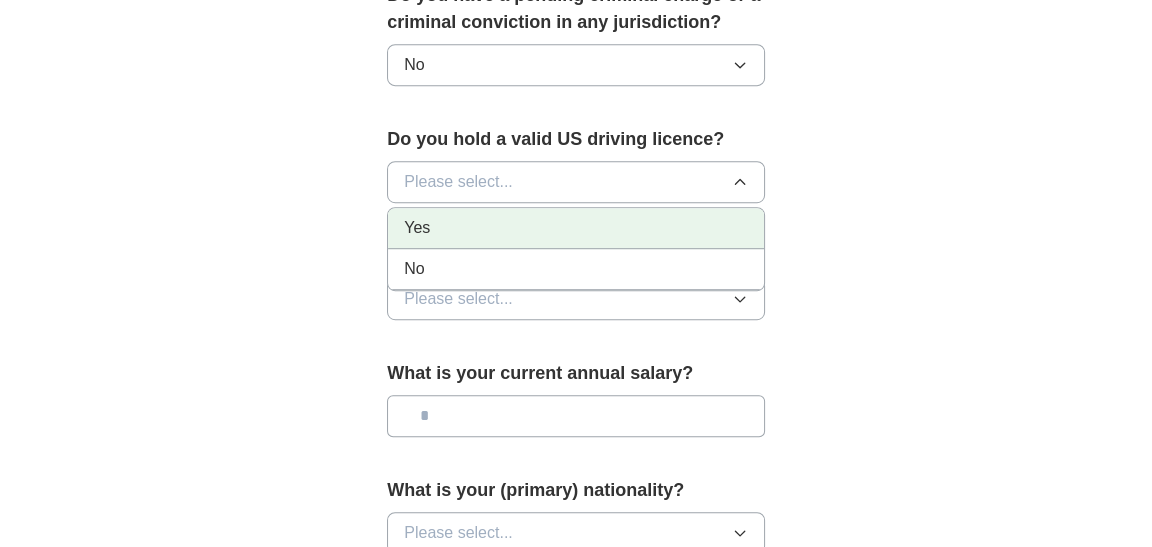 click on "Yes" at bounding box center (576, 228) 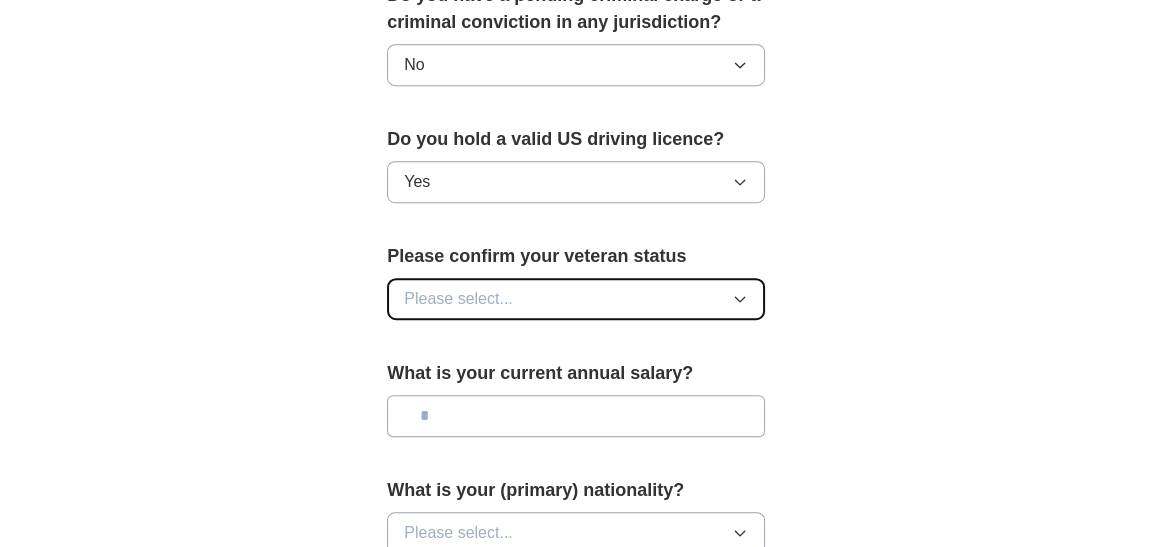 click on "Please select..." at bounding box center [576, 299] 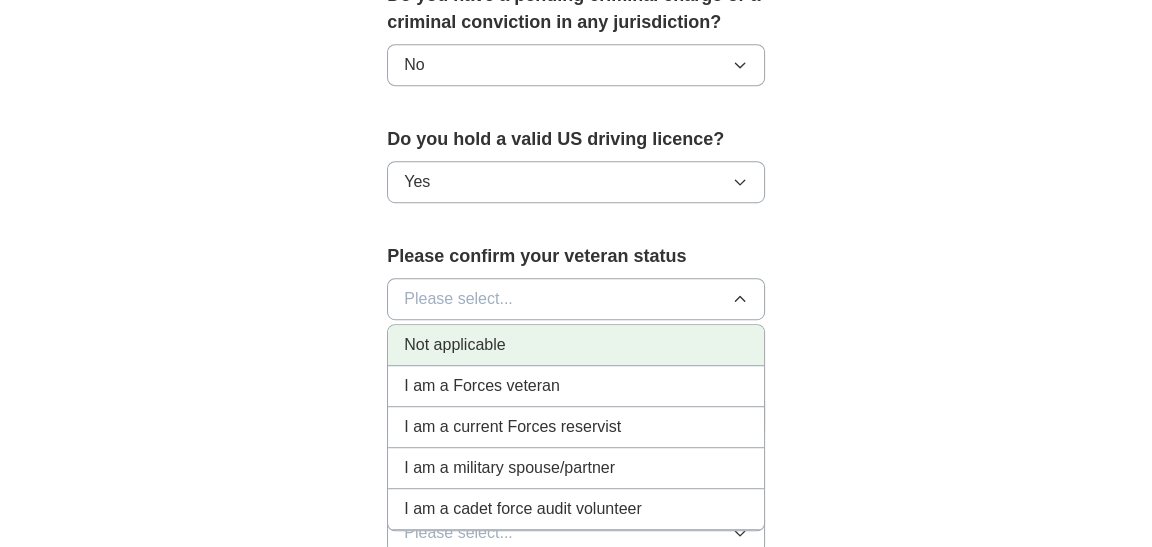 click on "Not applicable" at bounding box center (576, 345) 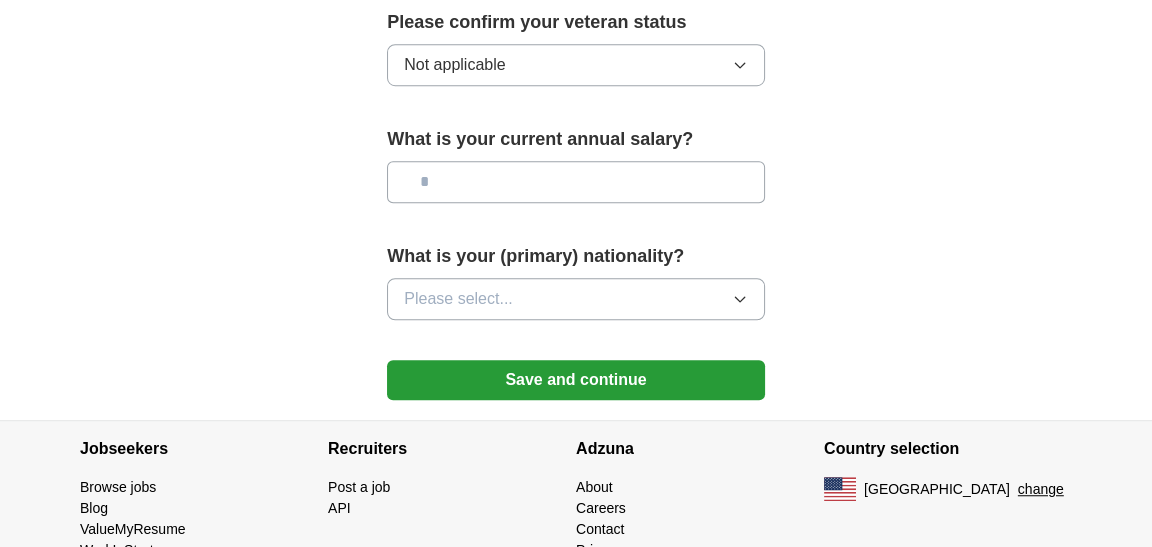 scroll, scrollTop: 1448, scrollLeft: 0, axis: vertical 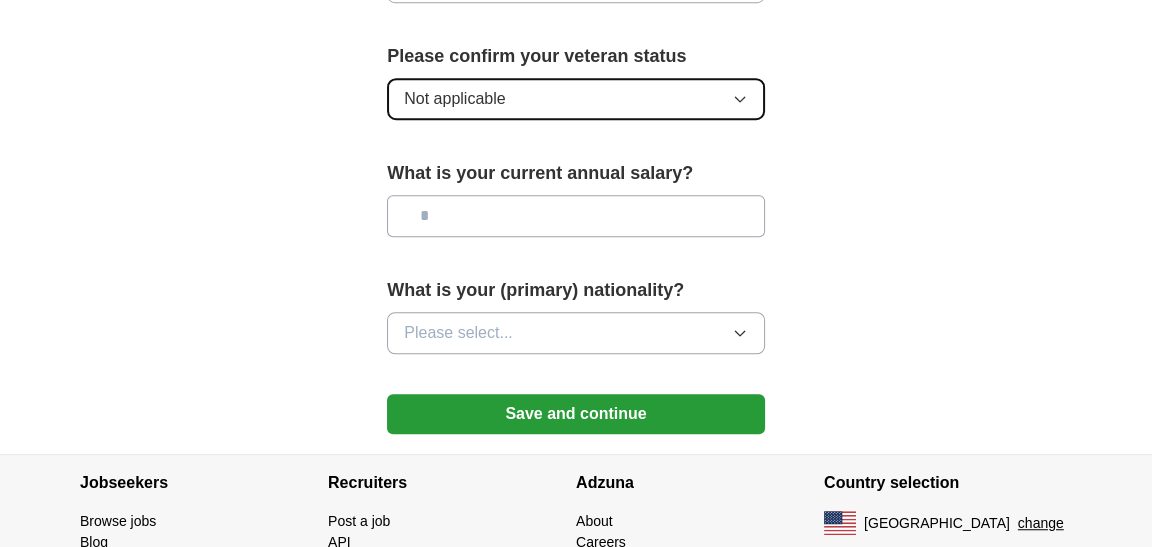 click on "Not applicable" at bounding box center [576, 99] 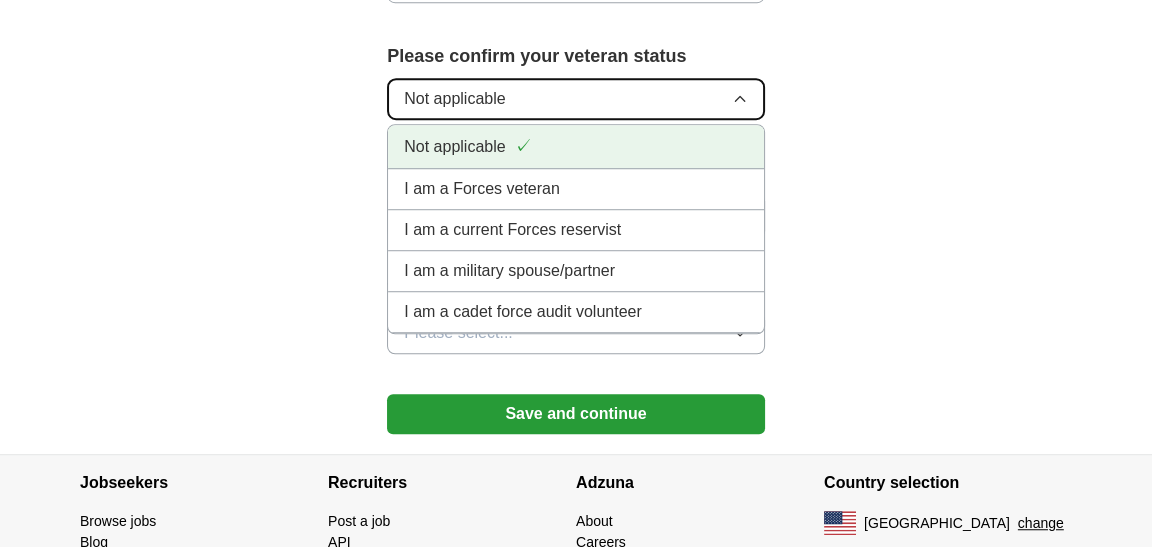 scroll, scrollTop: 1548, scrollLeft: 0, axis: vertical 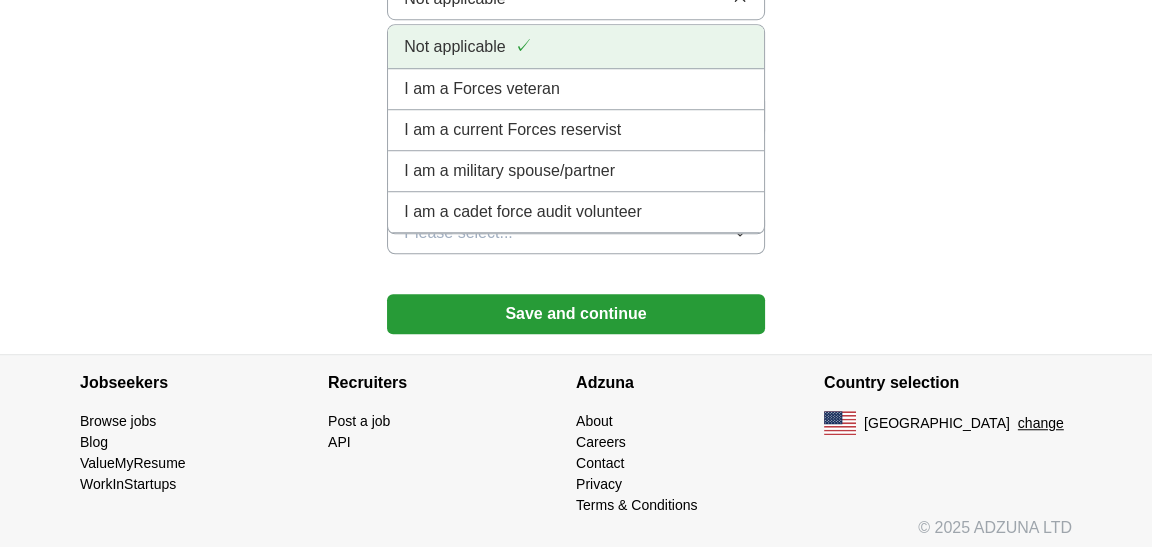 click on "Not applicable" at bounding box center (454, 47) 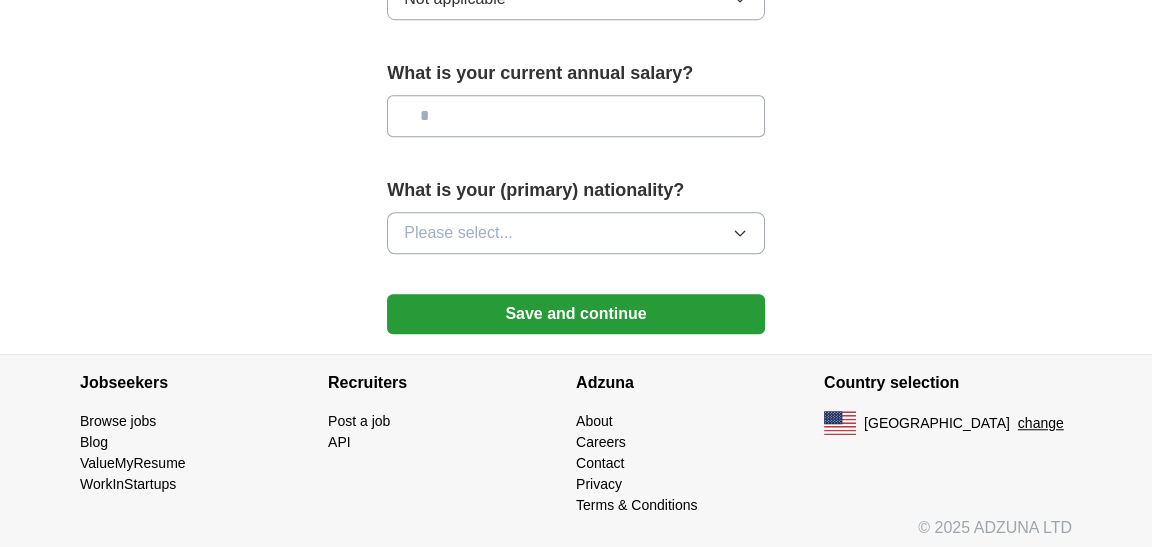 click at bounding box center (576, 116) 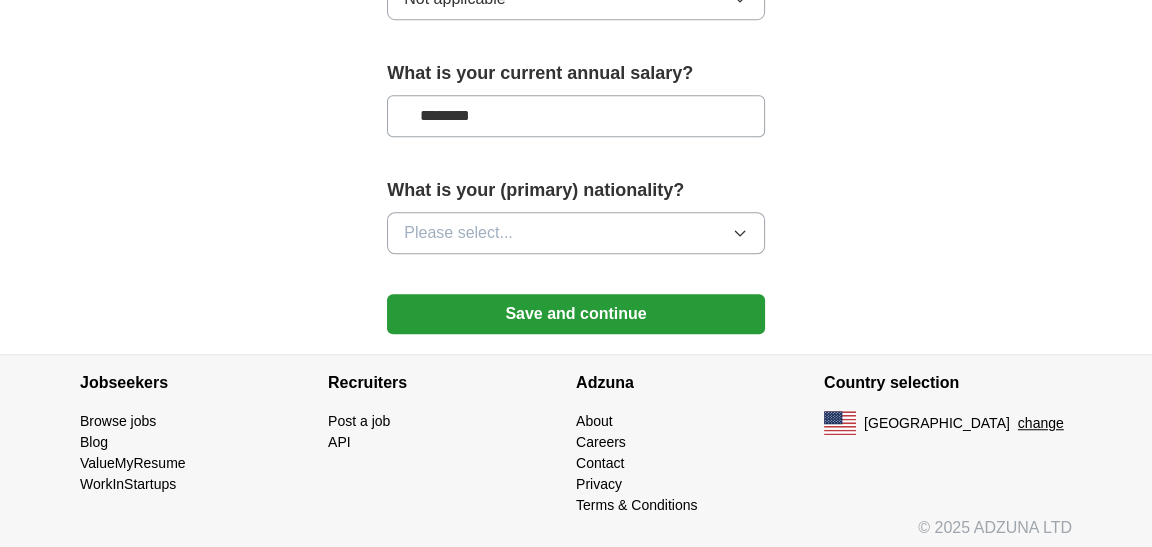 type on "********" 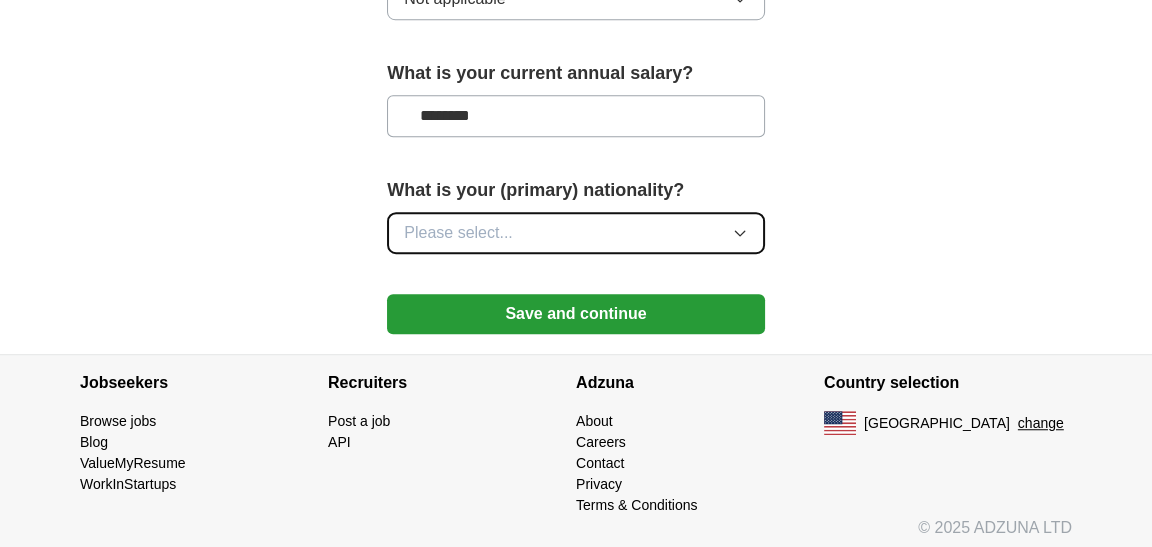 click on "Please select..." at bounding box center (576, 233) 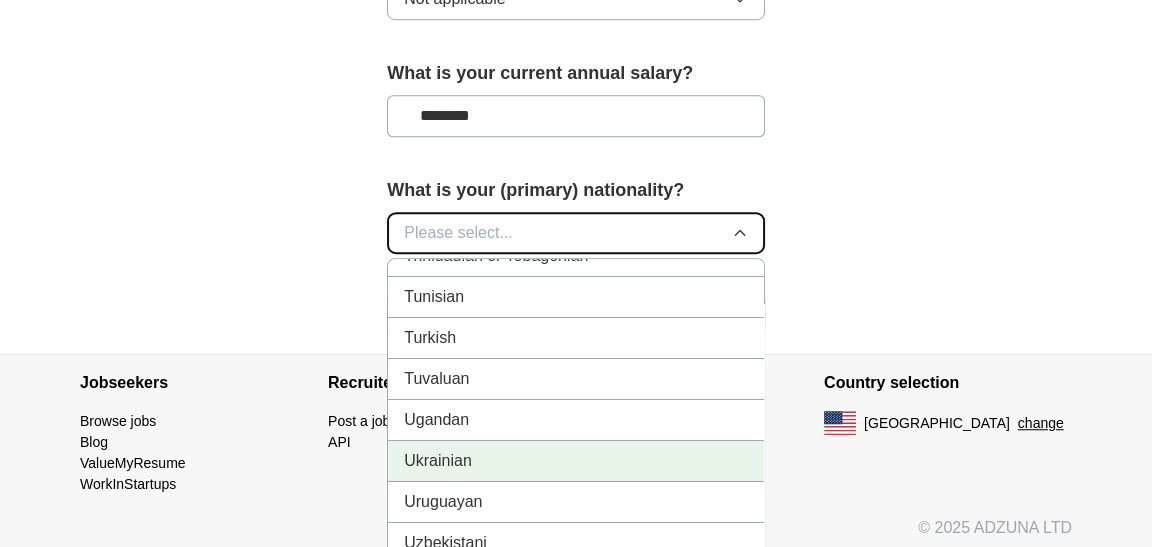 scroll, scrollTop: 7421, scrollLeft: 0, axis: vertical 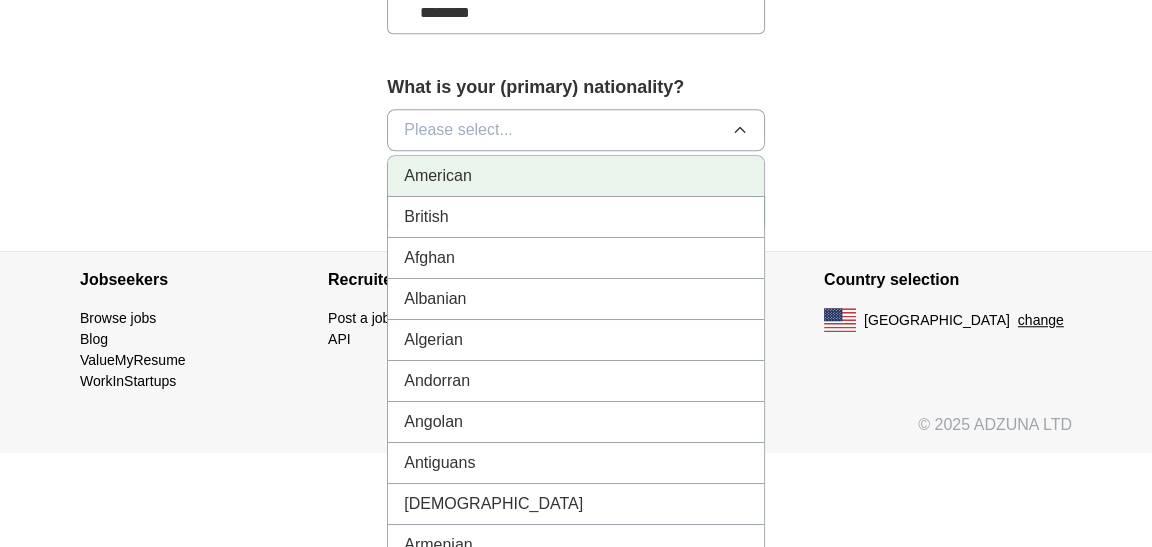 click on "American" at bounding box center (576, 176) 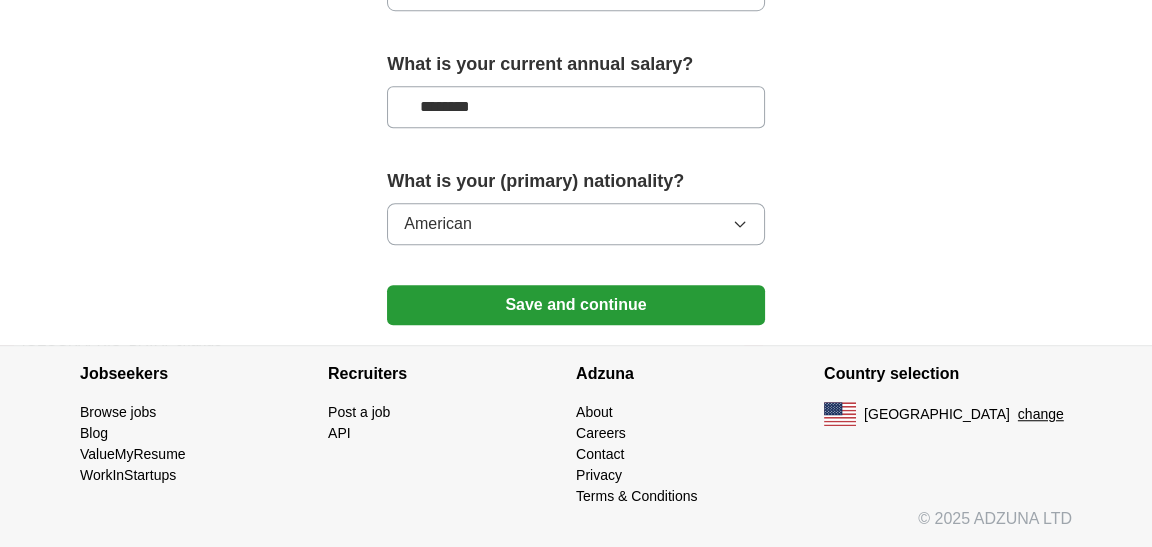 scroll, scrollTop: 1548, scrollLeft: 0, axis: vertical 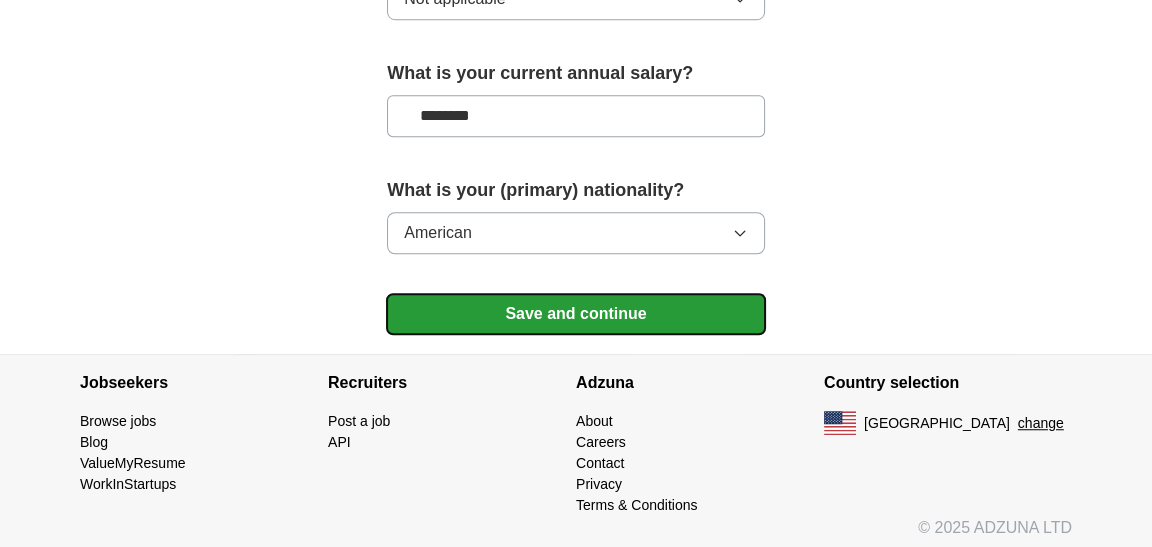 click on "Save and continue" at bounding box center [576, 314] 